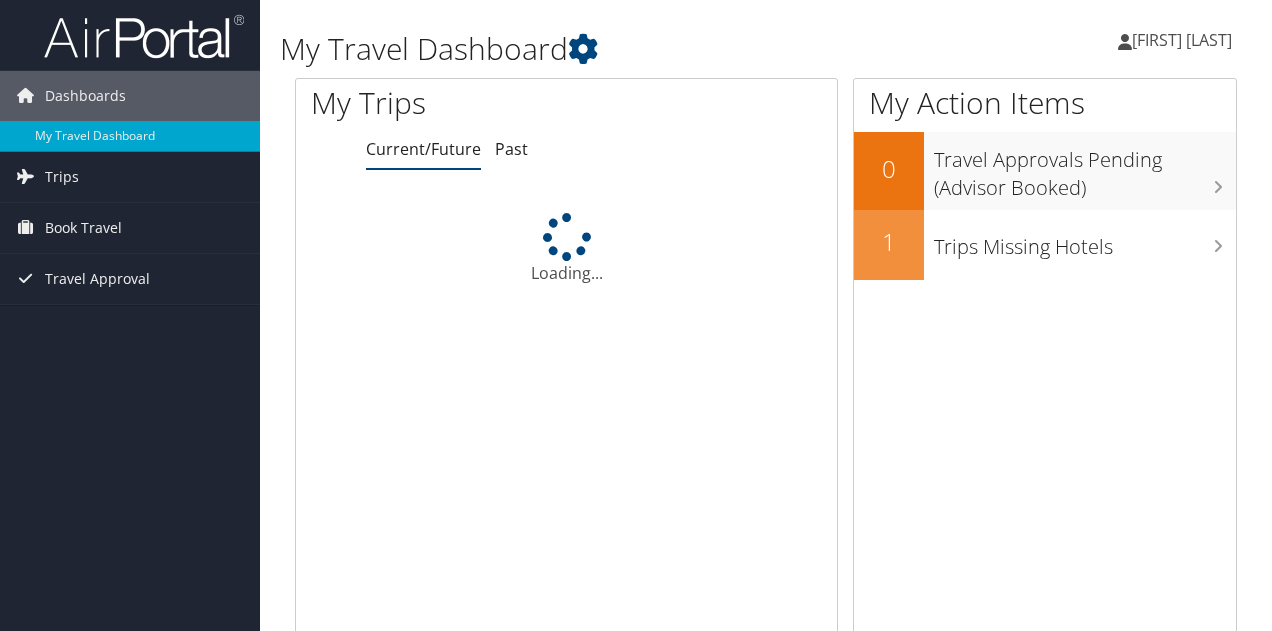 scroll, scrollTop: 0, scrollLeft: 0, axis: both 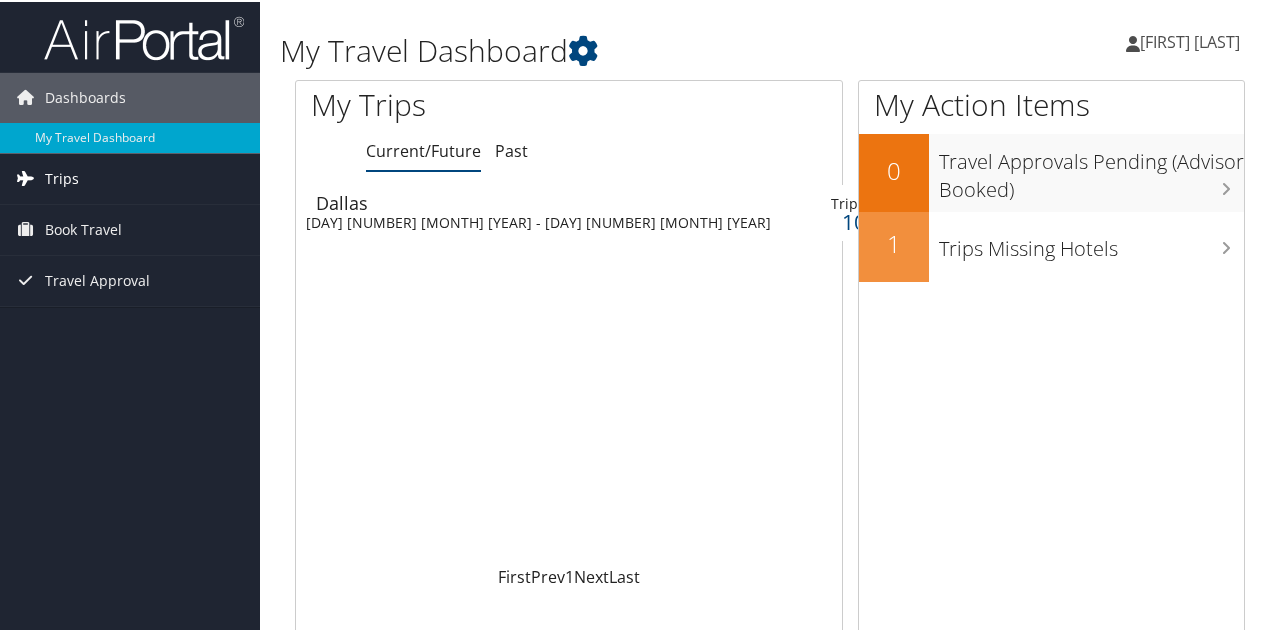 click on "Trips" at bounding box center [62, 177] 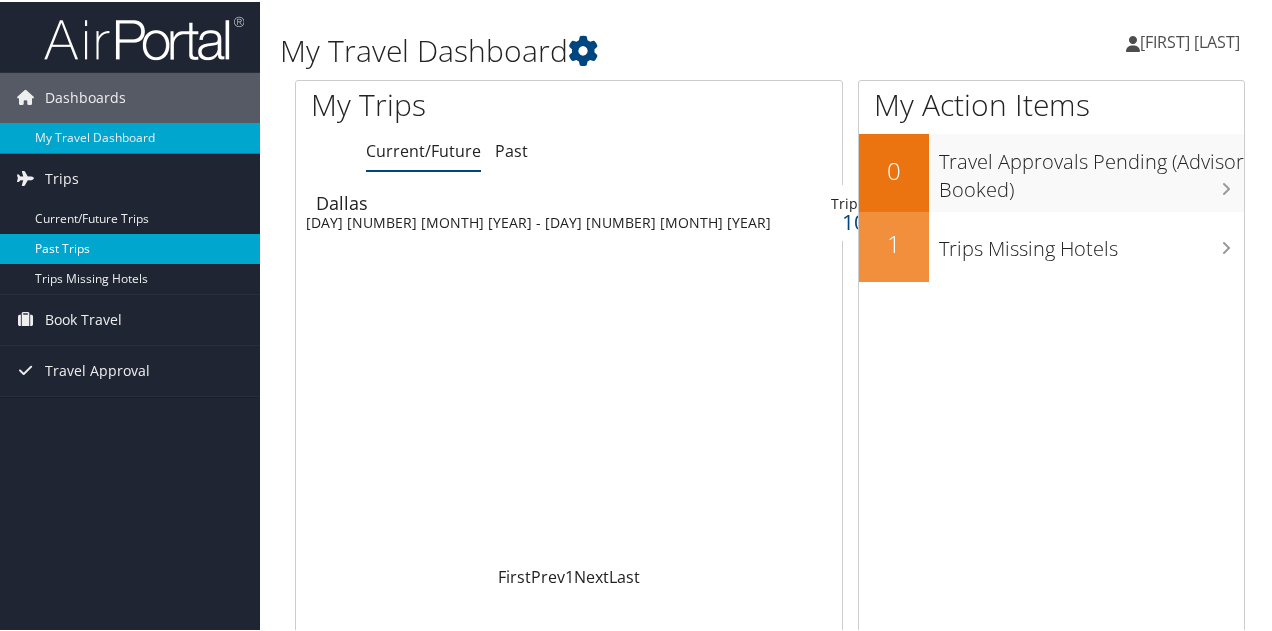 click on "Past Trips" at bounding box center [130, 247] 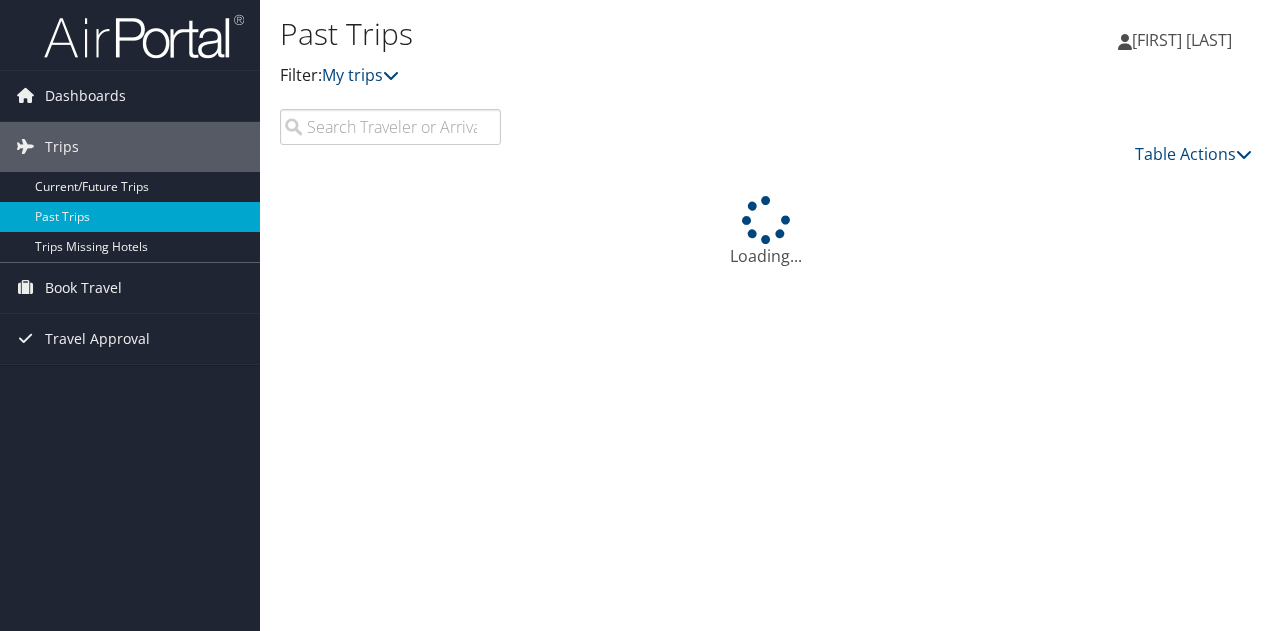 scroll, scrollTop: 0, scrollLeft: 0, axis: both 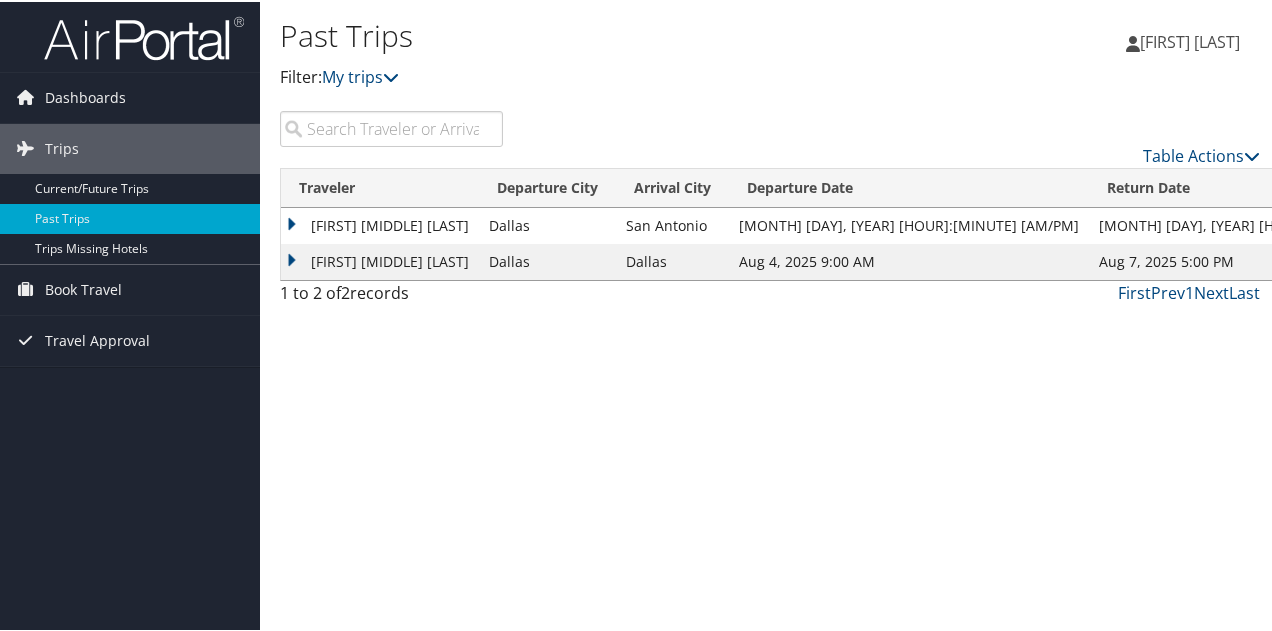 click on "JAMES MICHAEL WOULFE" at bounding box center [380, 260] 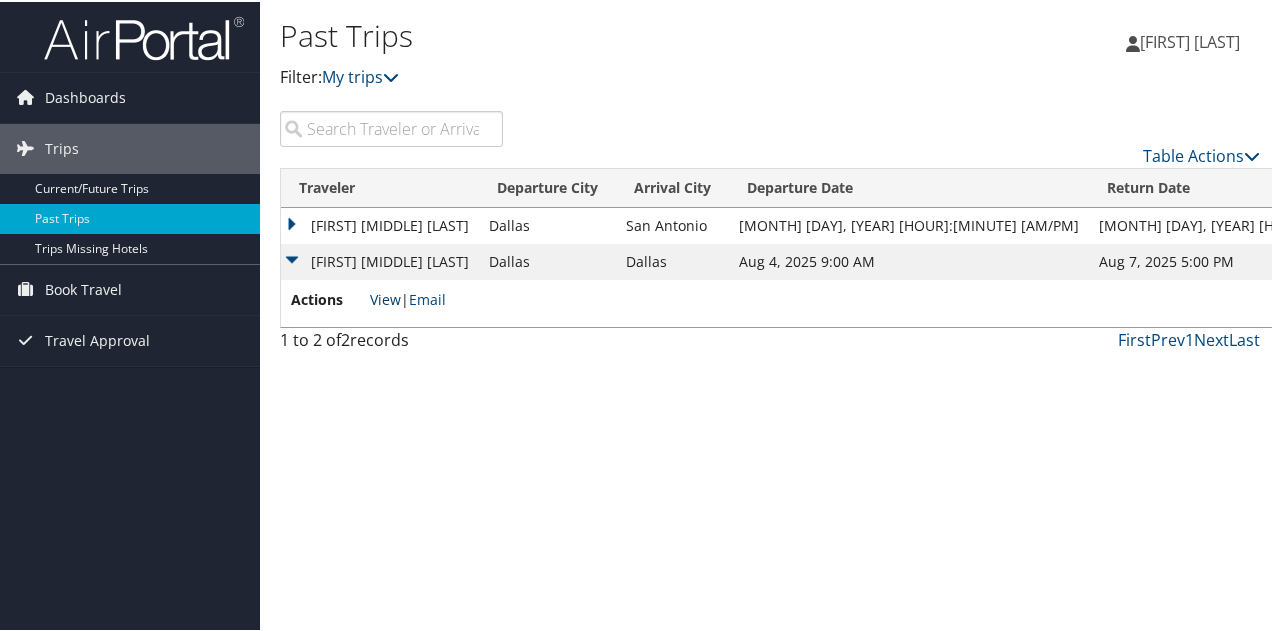 click on "View" at bounding box center [385, 297] 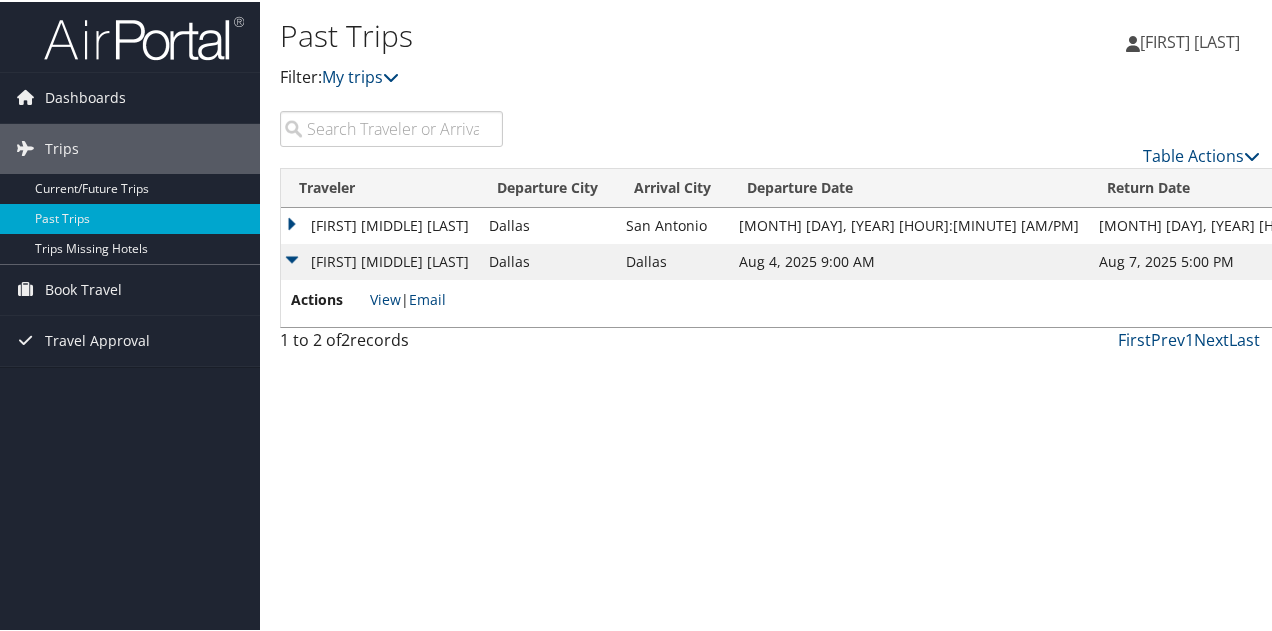 click on "[FIRST] [MIDDLE] [LAST]" at bounding box center (380, 224) 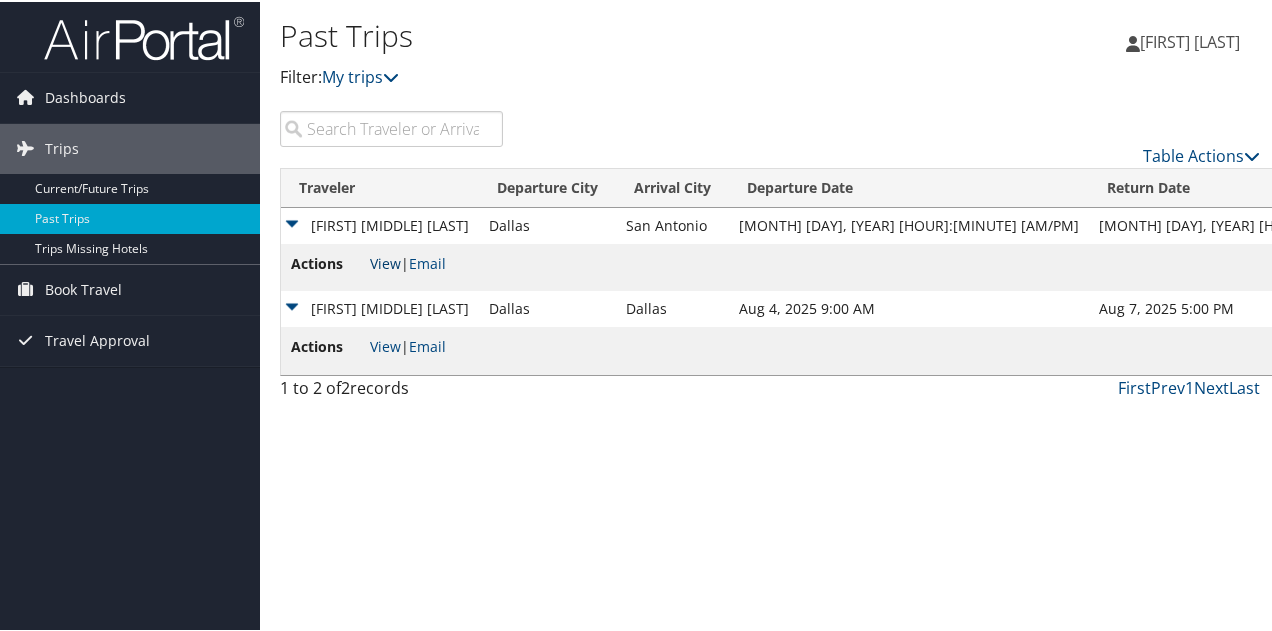 click on "View" at bounding box center (385, 261) 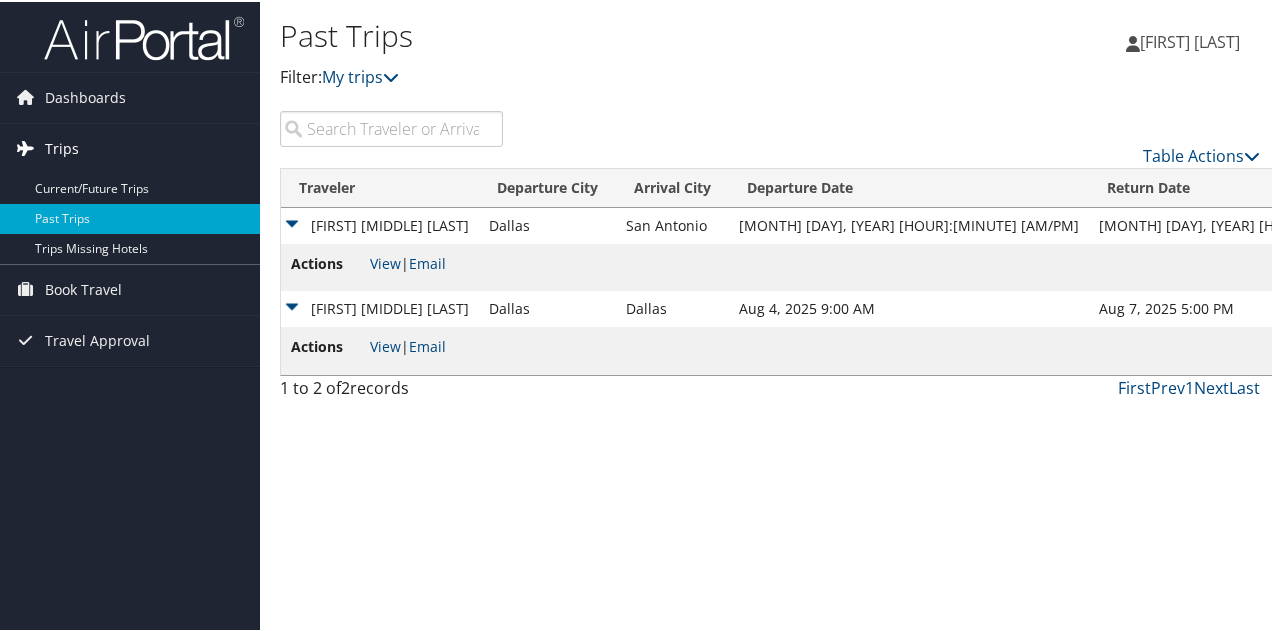 click on "Trips" at bounding box center (130, 147) 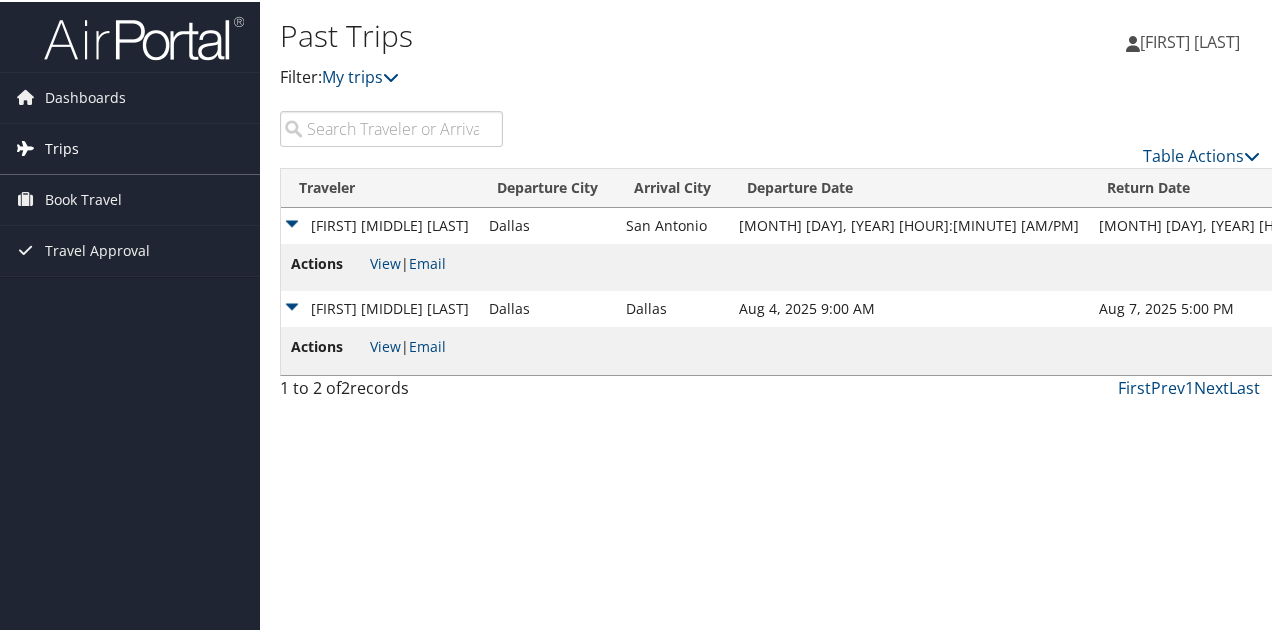 click on "Trips" at bounding box center [130, 147] 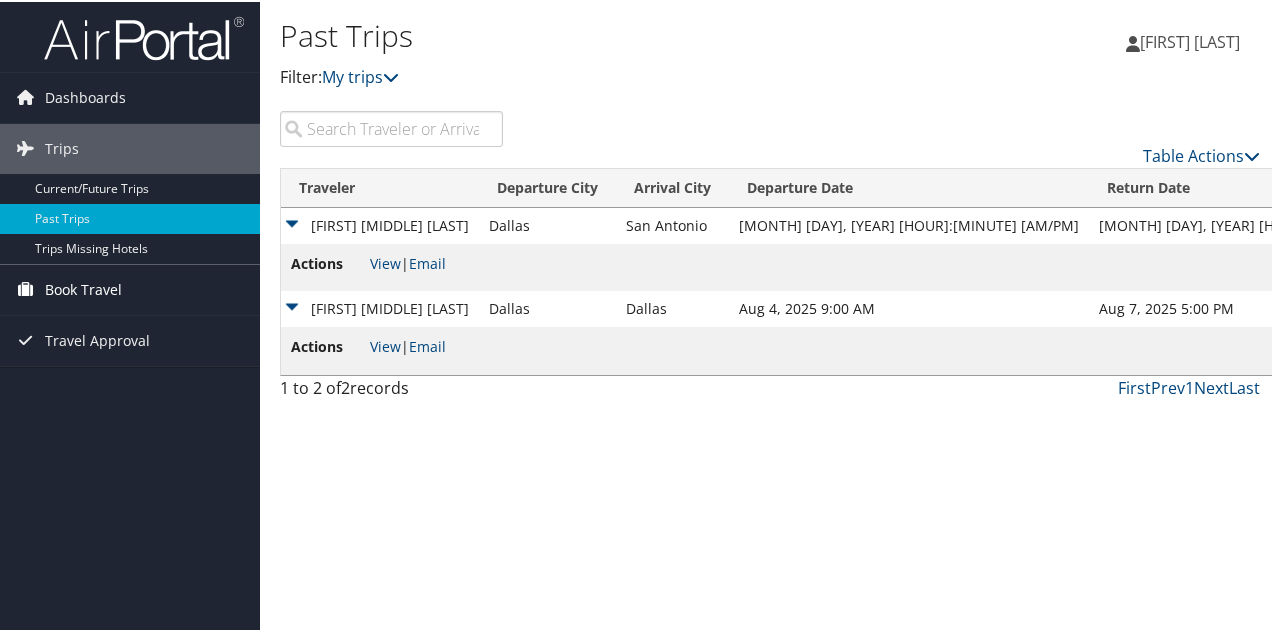 click on "Book Travel" at bounding box center (83, 288) 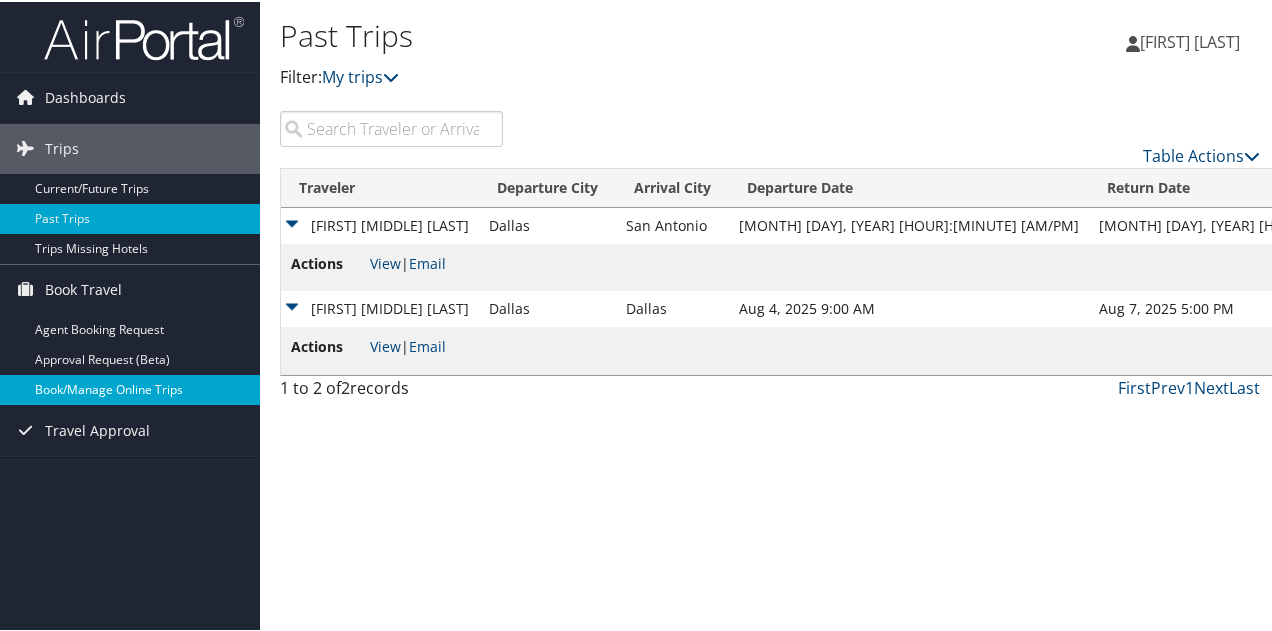 click on "Book/Manage Online Trips" at bounding box center [130, 388] 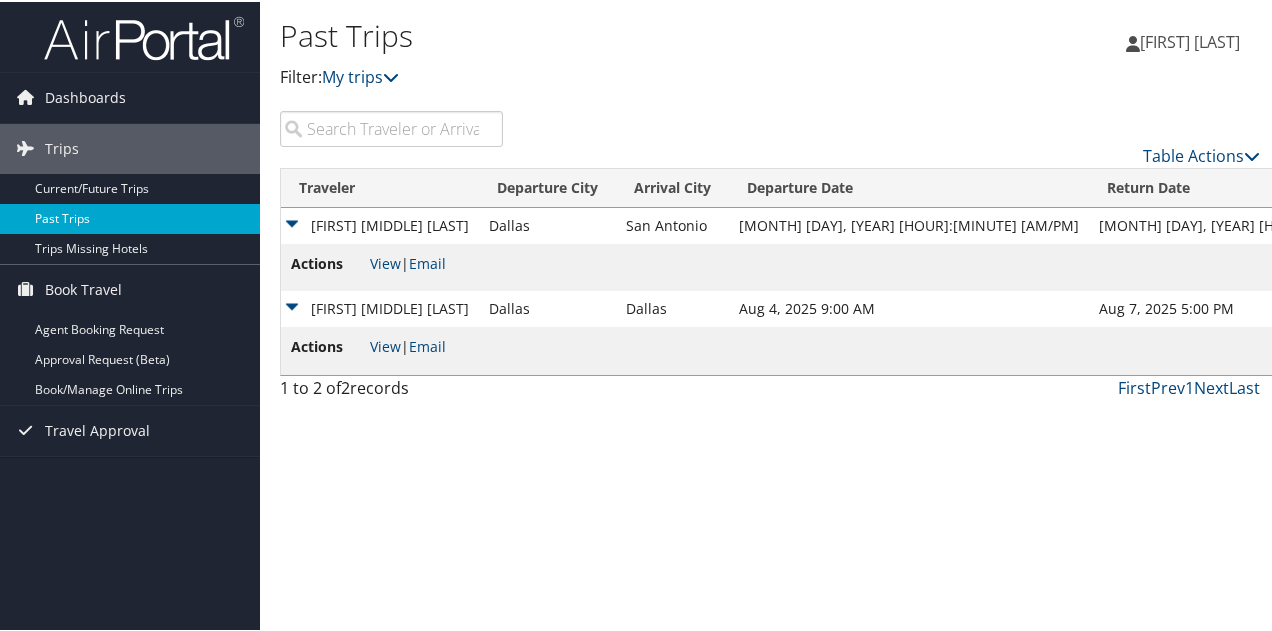 click on "Past Trips" at bounding box center [130, 217] 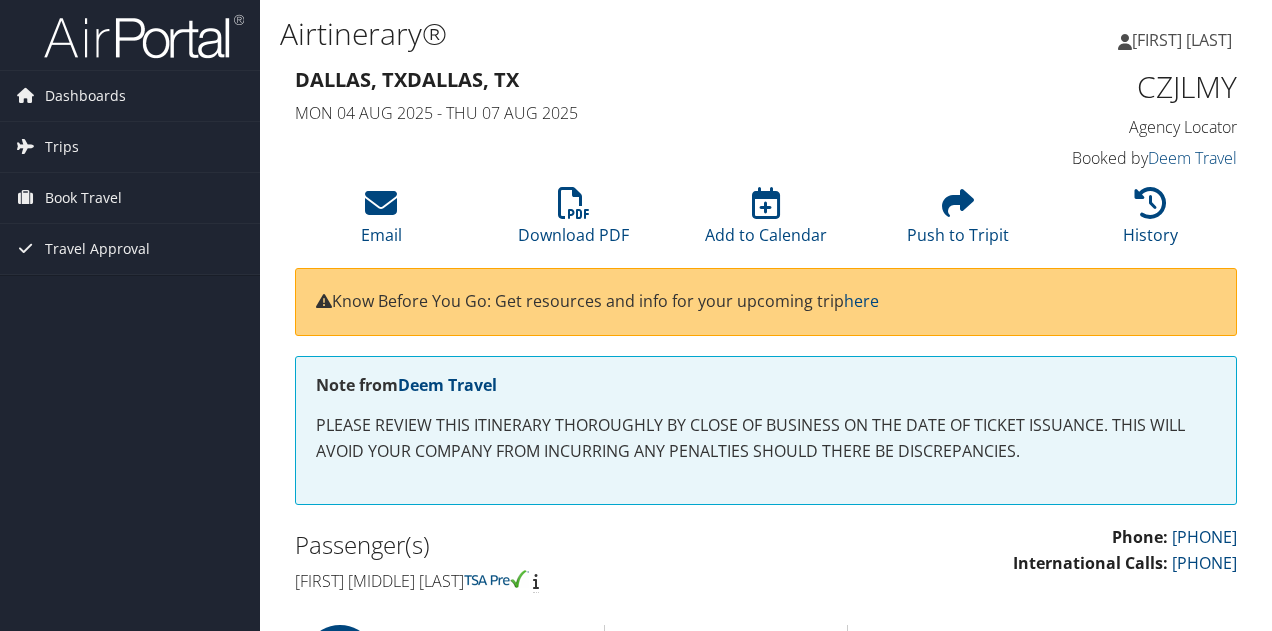 scroll, scrollTop: 0, scrollLeft: 0, axis: both 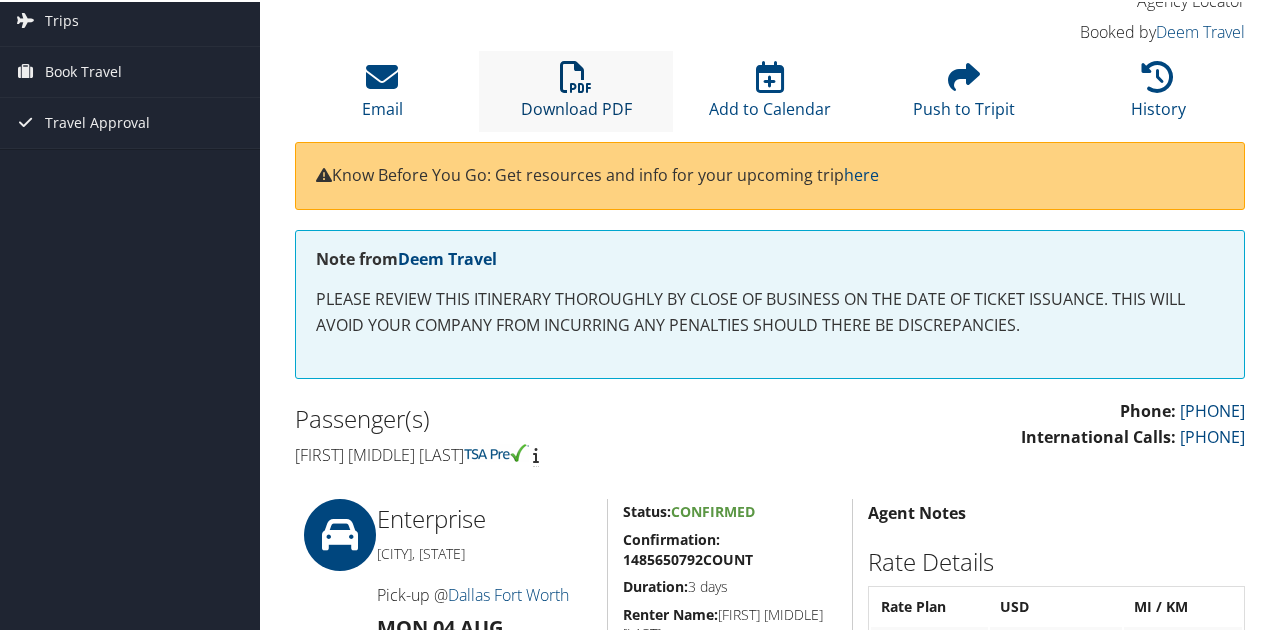 click at bounding box center (576, 75) 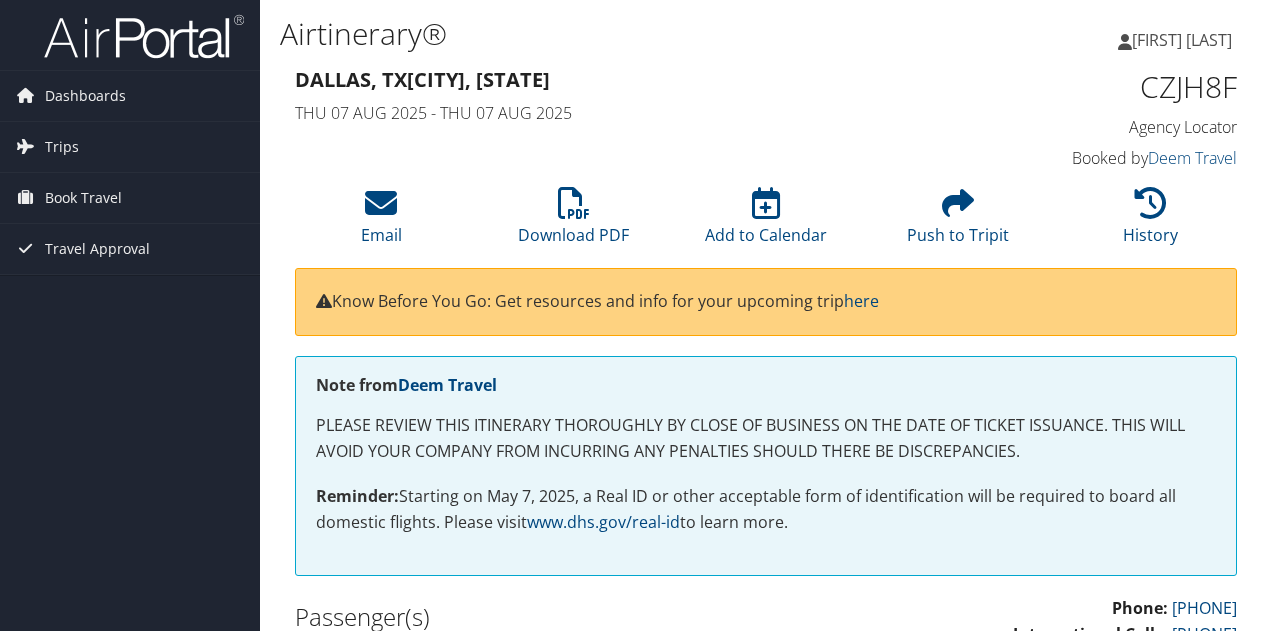 scroll, scrollTop: 0, scrollLeft: 0, axis: both 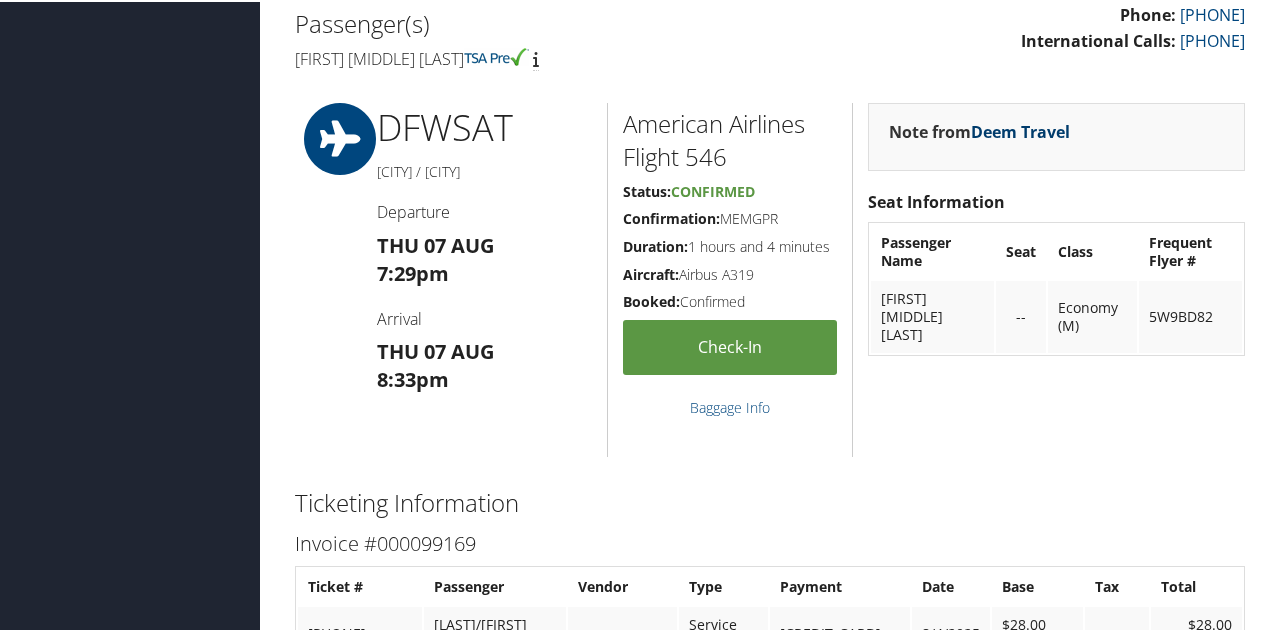 click on "Deem Travel" at bounding box center [1020, 130] 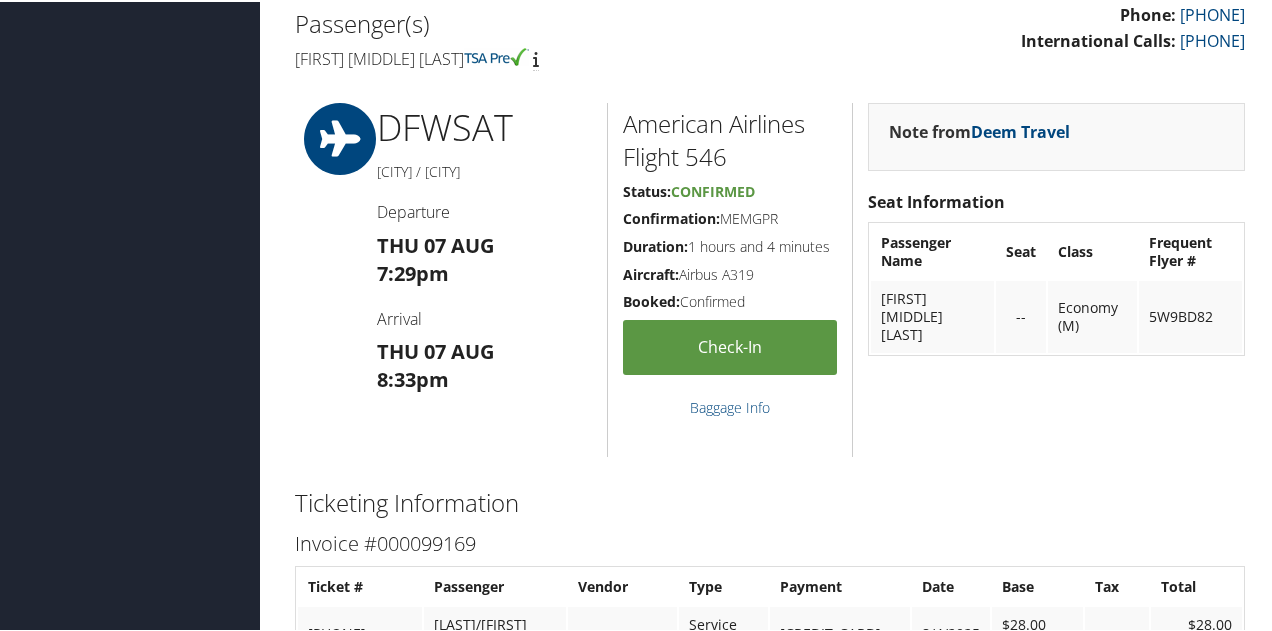 click on "DFW   SAT" at bounding box center (484, 126) 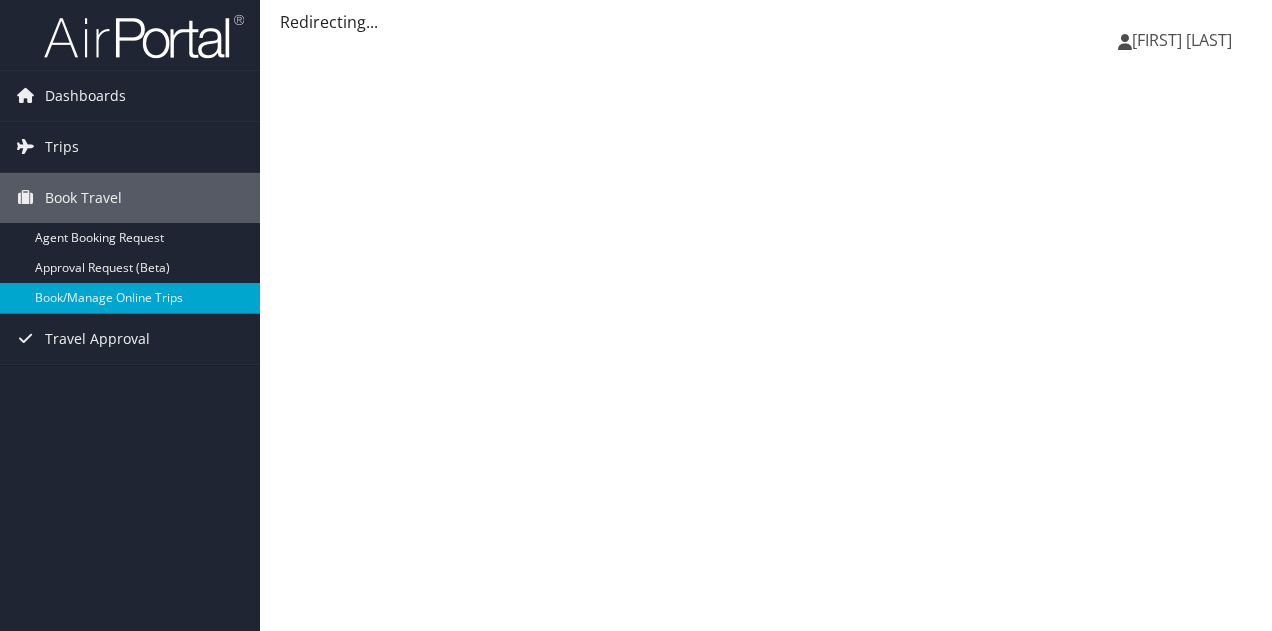 scroll, scrollTop: 0, scrollLeft: 0, axis: both 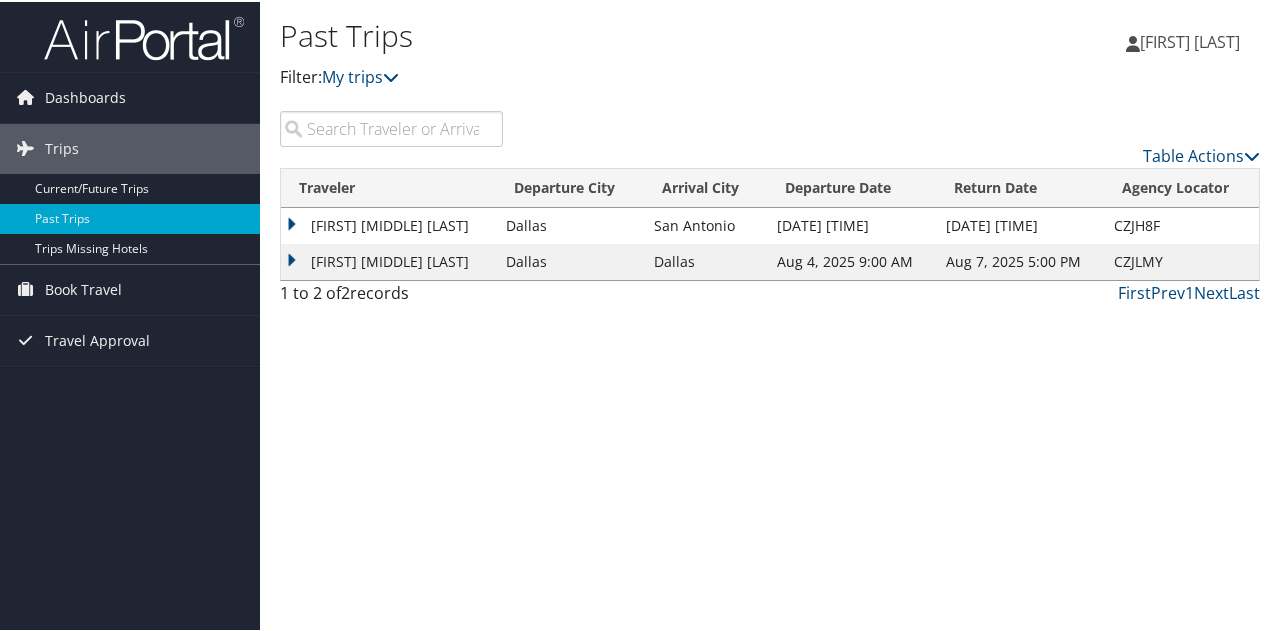 click on "[FIRST] [MIDDLE] [LAST]" at bounding box center (388, 224) 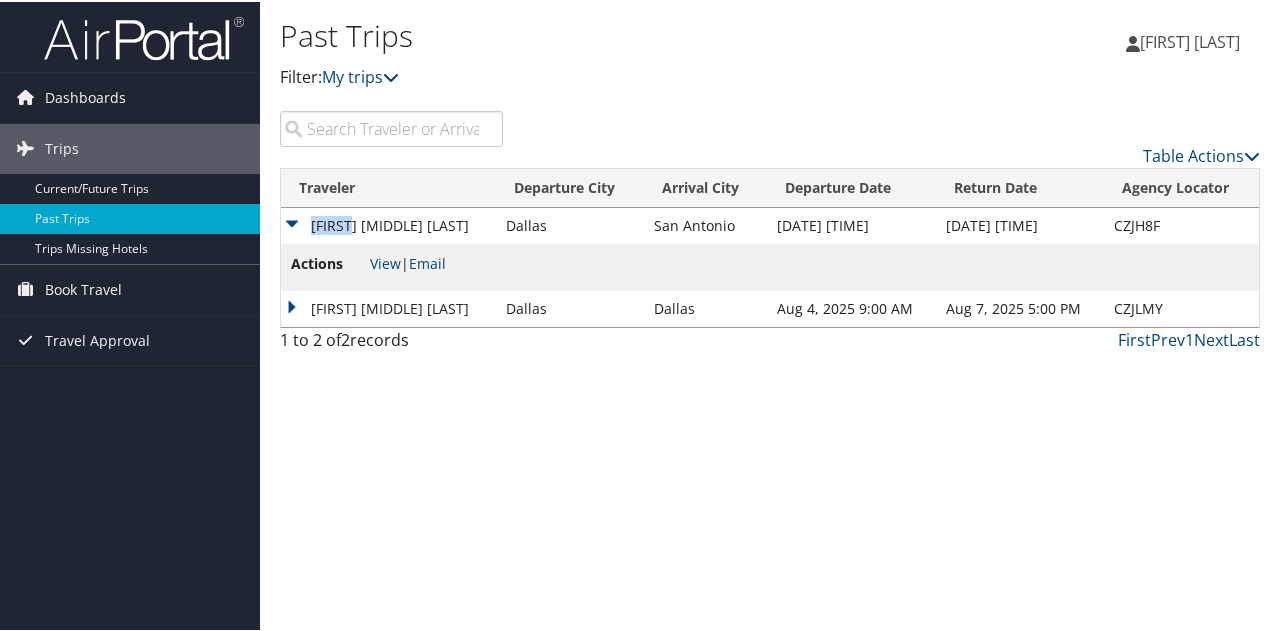 click on "[FIRST] [MIDDLE] [LAST]" at bounding box center [388, 224] 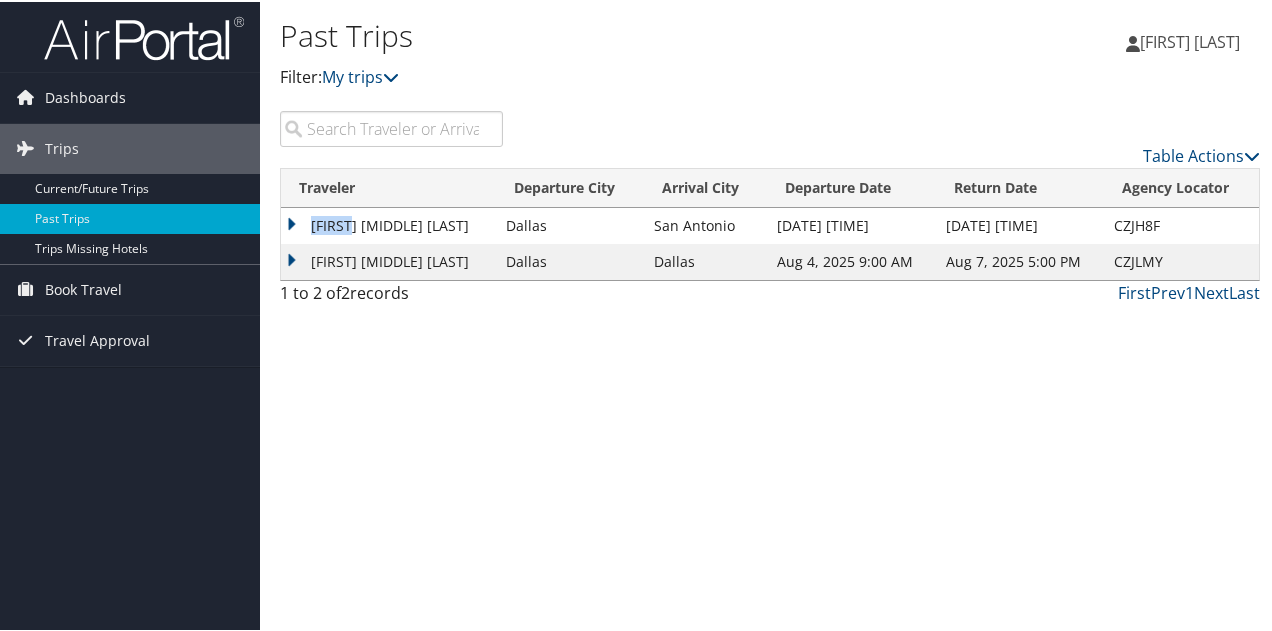click on "[FIRST] [MIDDLE] [LAST]" at bounding box center (388, 224) 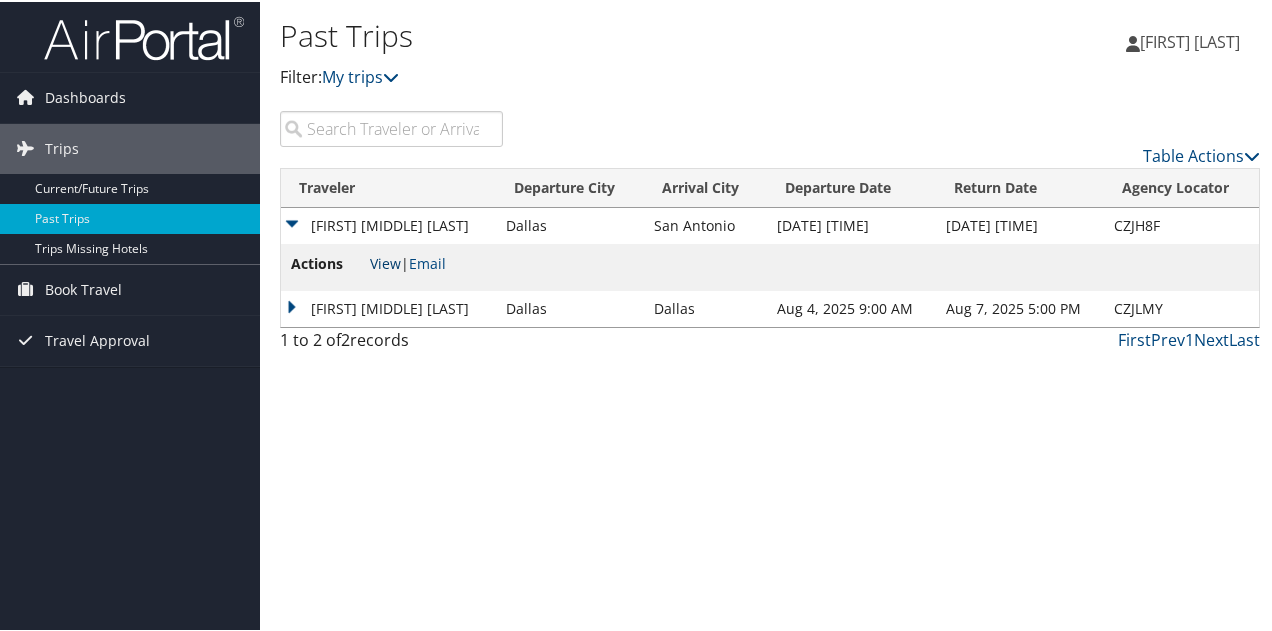 click on "View" at bounding box center (385, 261) 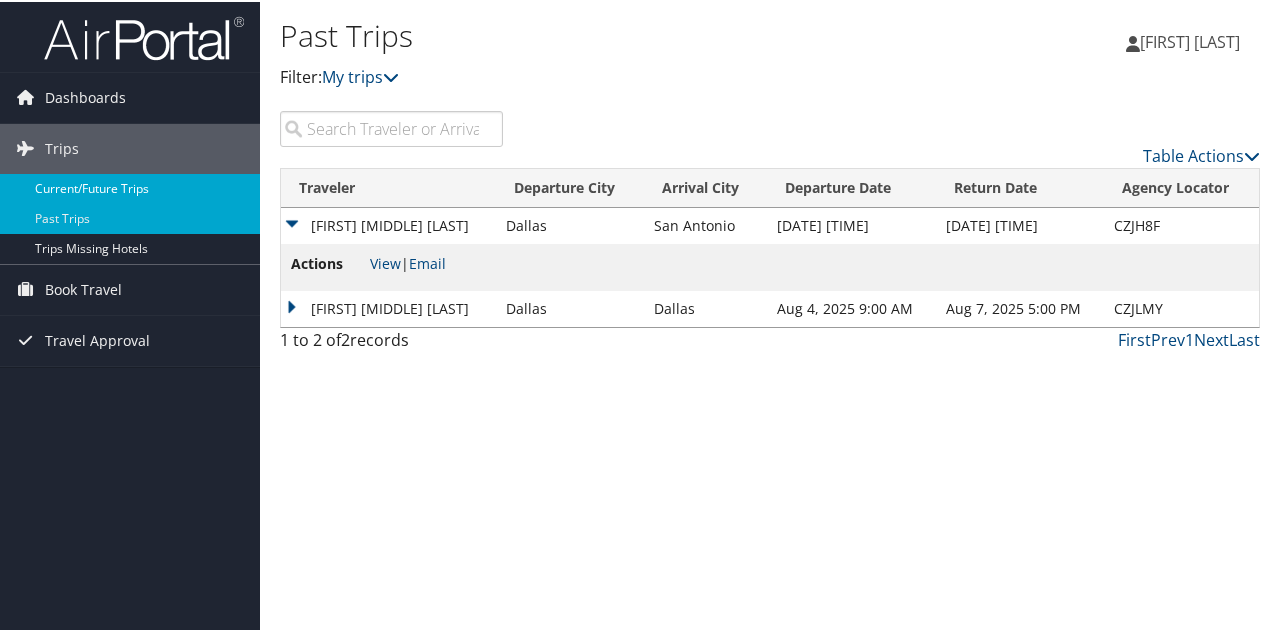 click on "Current/Future Trips" at bounding box center [130, 187] 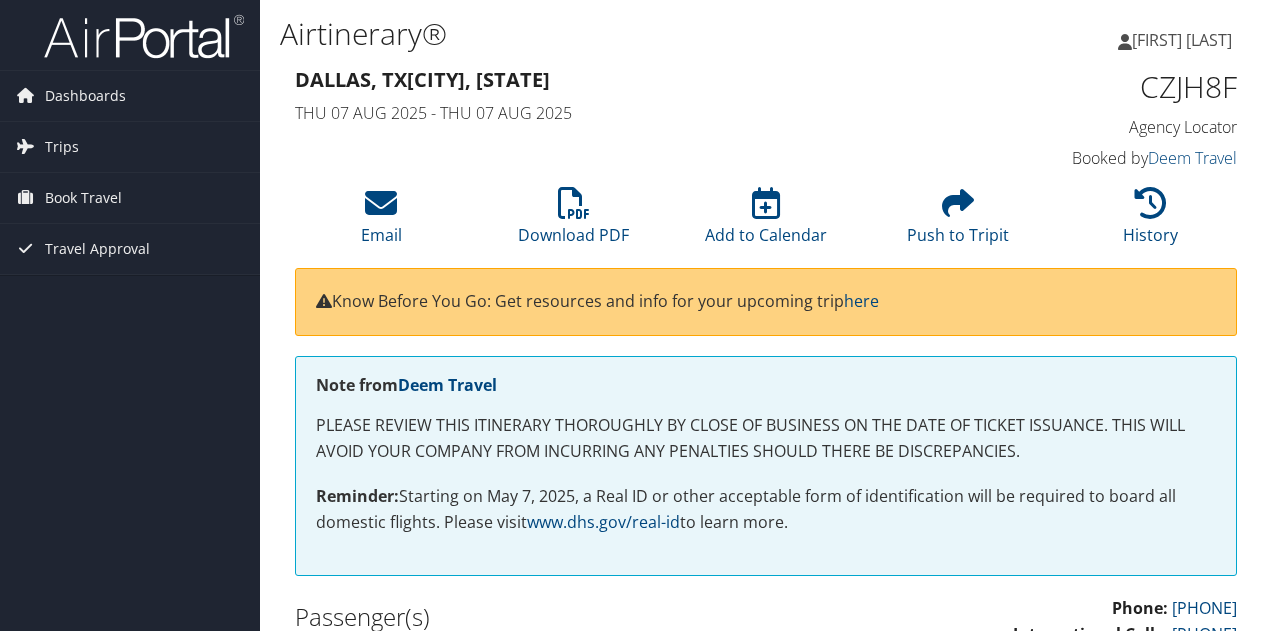 scroll, scrollTop: 0, scrollLeft: 0, axis: both 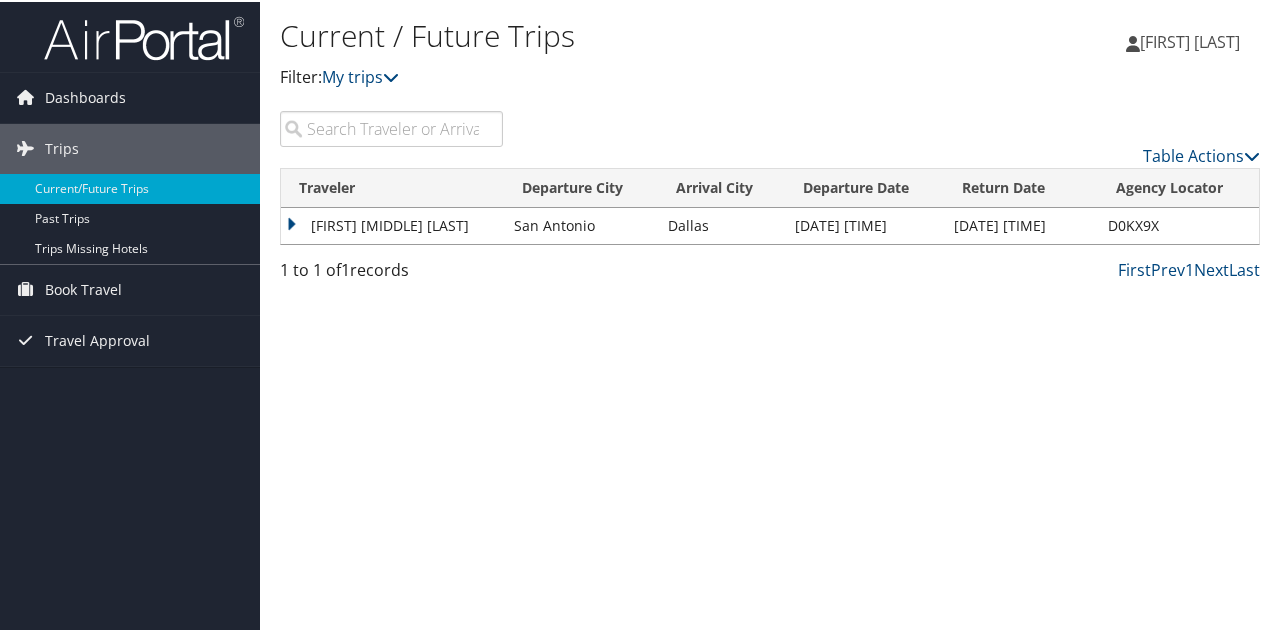 click on "[FIRST] [MIDDLE] [LAST]" at bounding box center [392, 224] 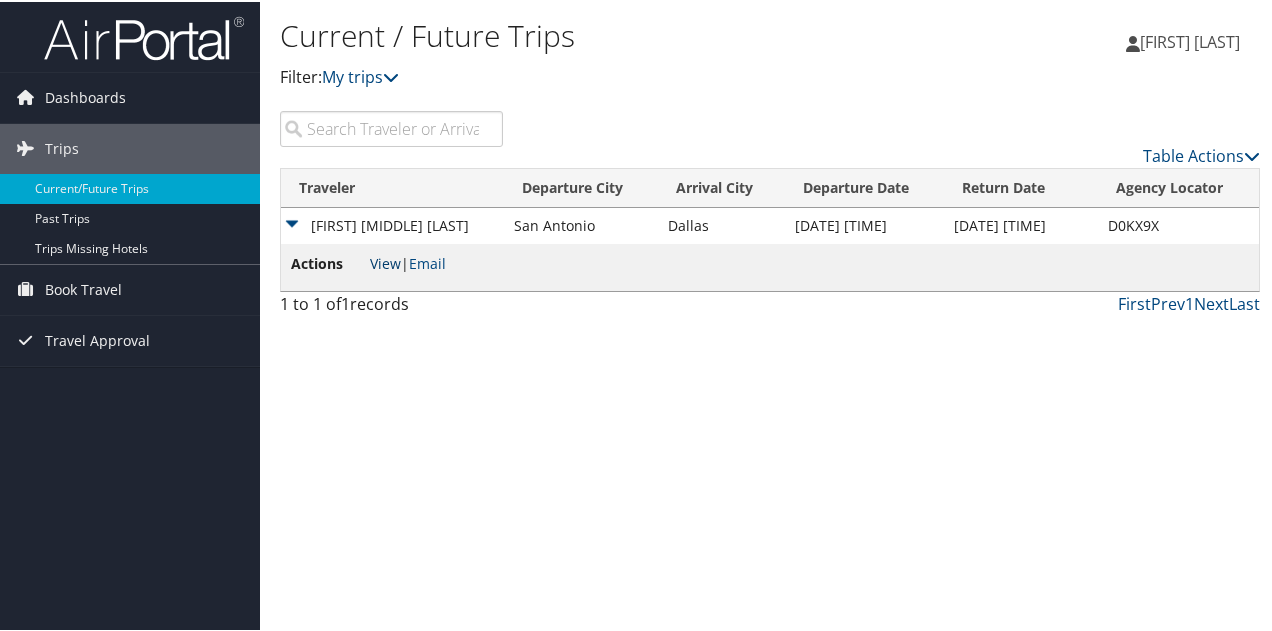 click on "View" at bounding box center [385, 261] 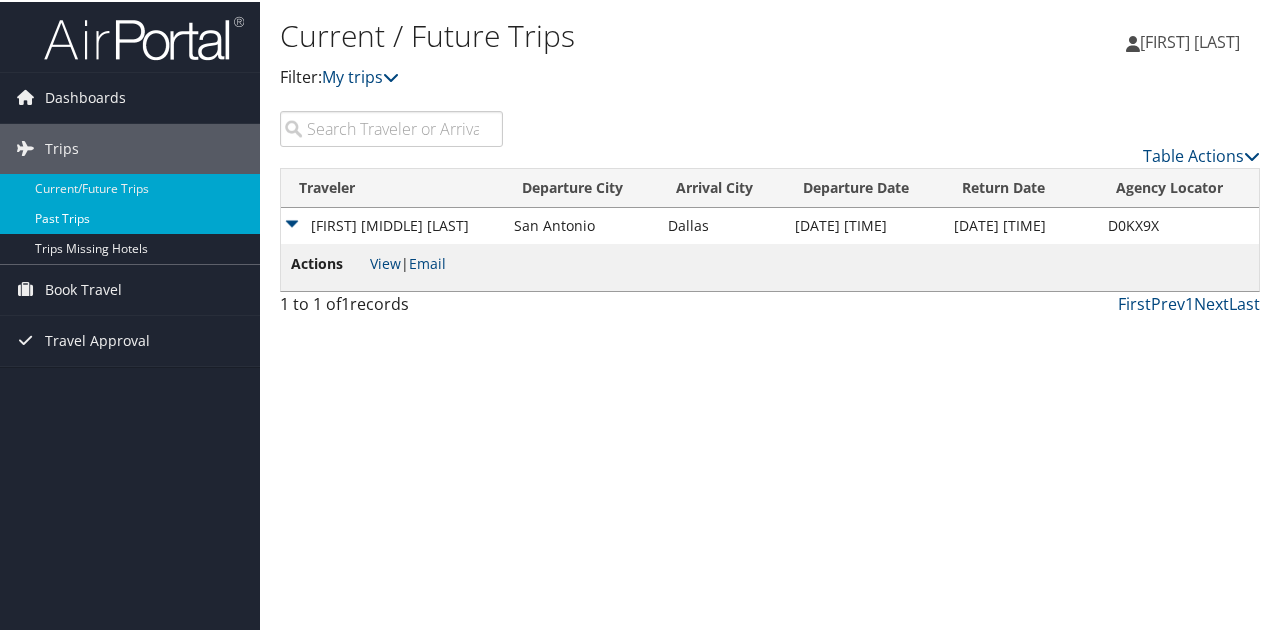 click on "Past Trips" at bounding box center (130, 217) 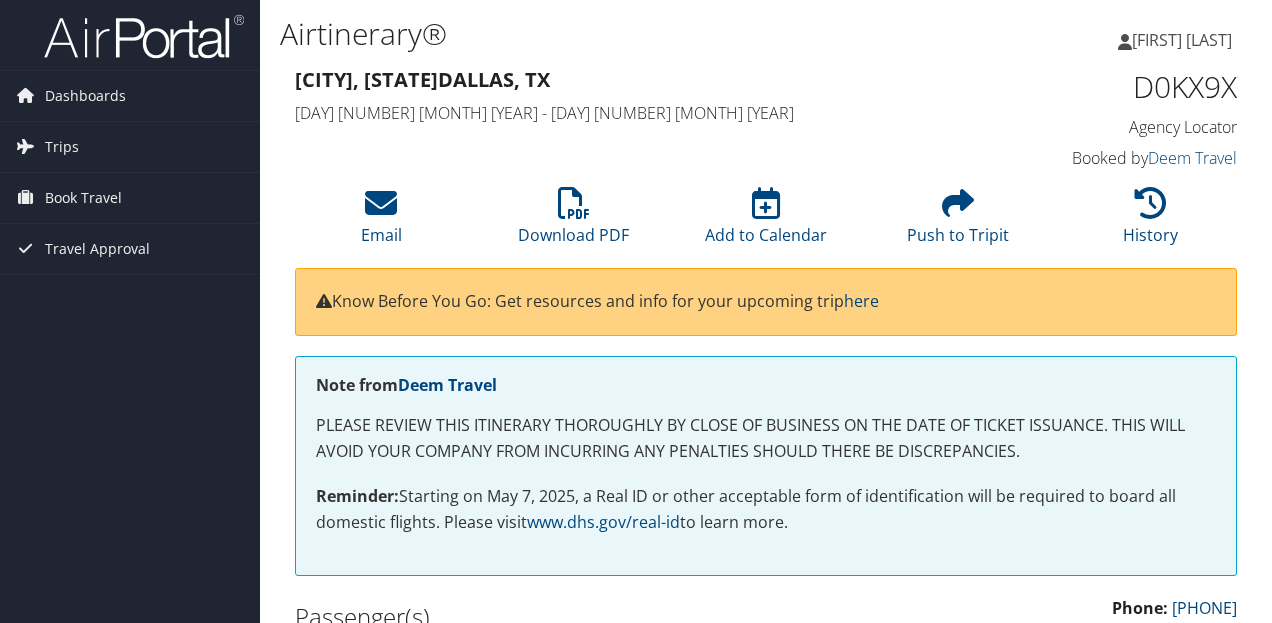 scroll, scrollTop: 0, scrollLeft: 0, axis: both 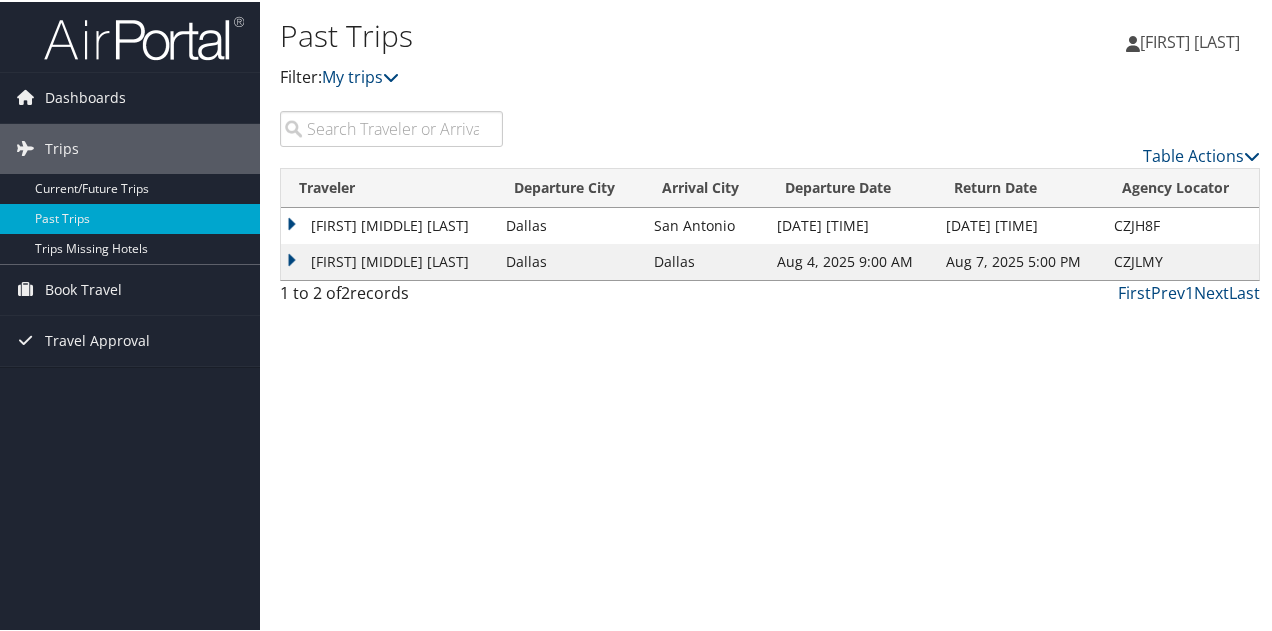 click on "[FIRST] [MIDDLE] [LAST]" at bounding box center [388, 224] 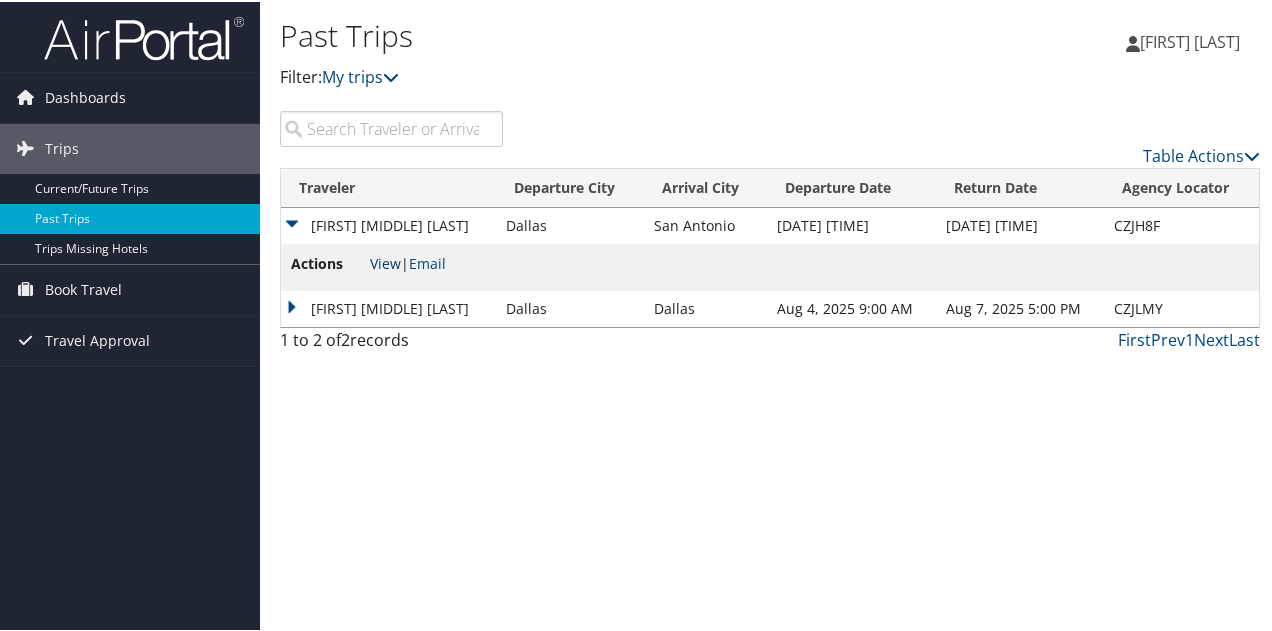 click on "View" at bounding box center (385, 261) 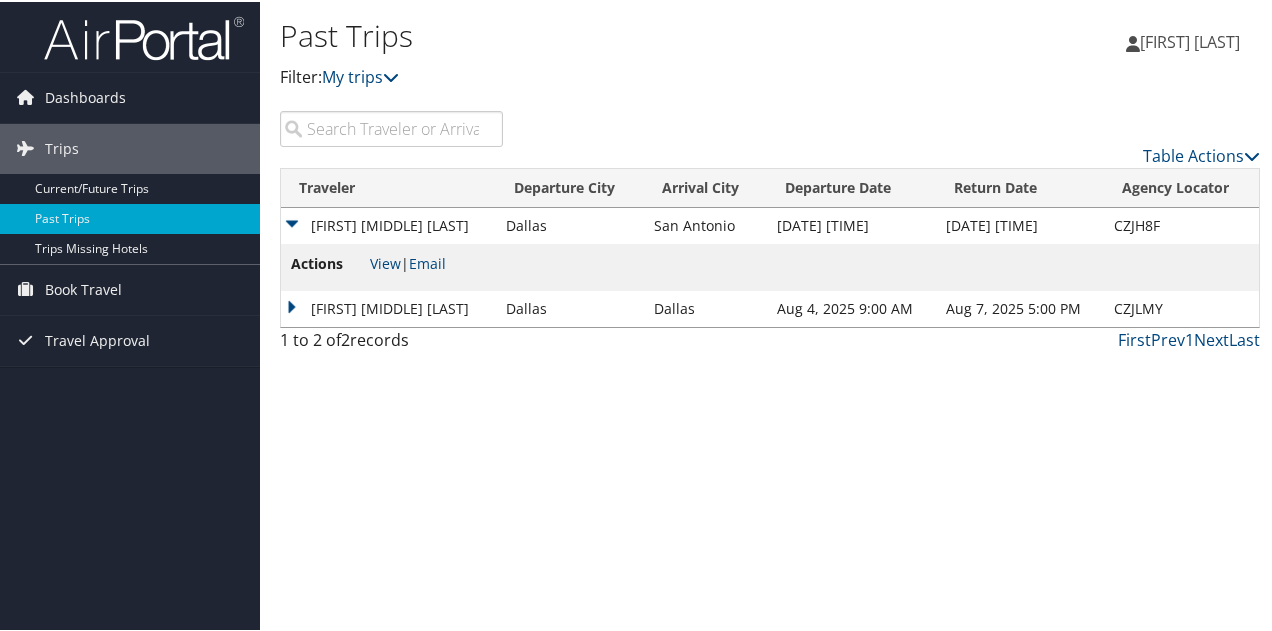 click on "[FIRST] [MIDDLE] [LAST]" at bounding box center (388, 307) 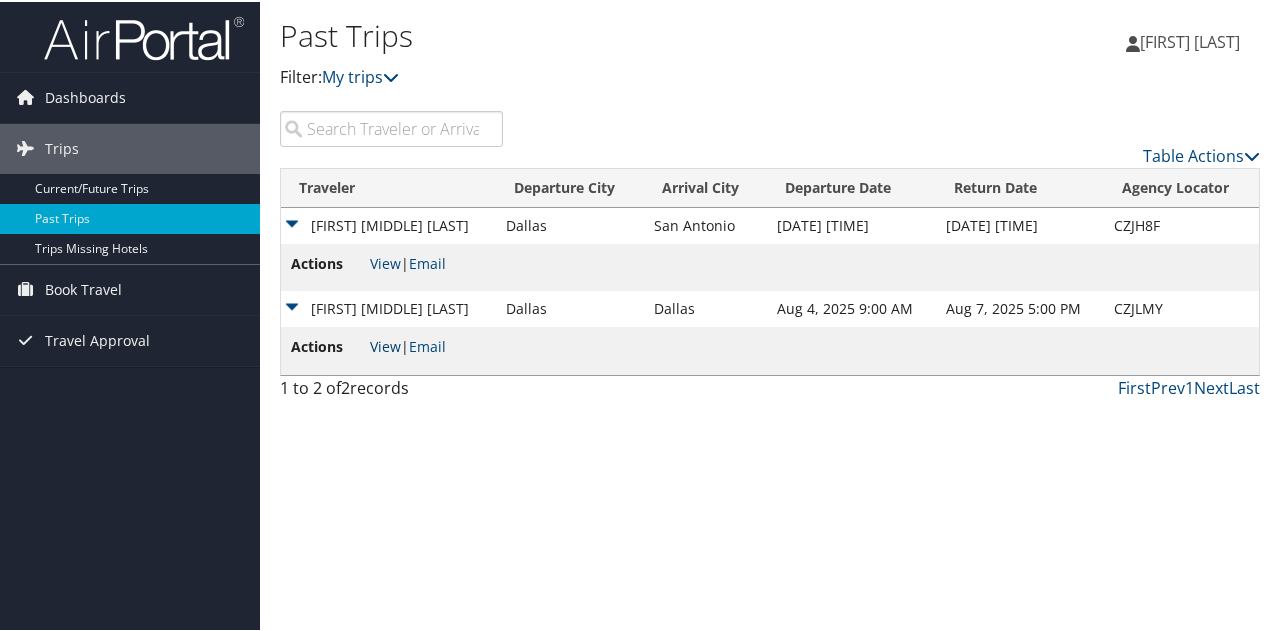 click on "View" at bounding box center [385, 344] 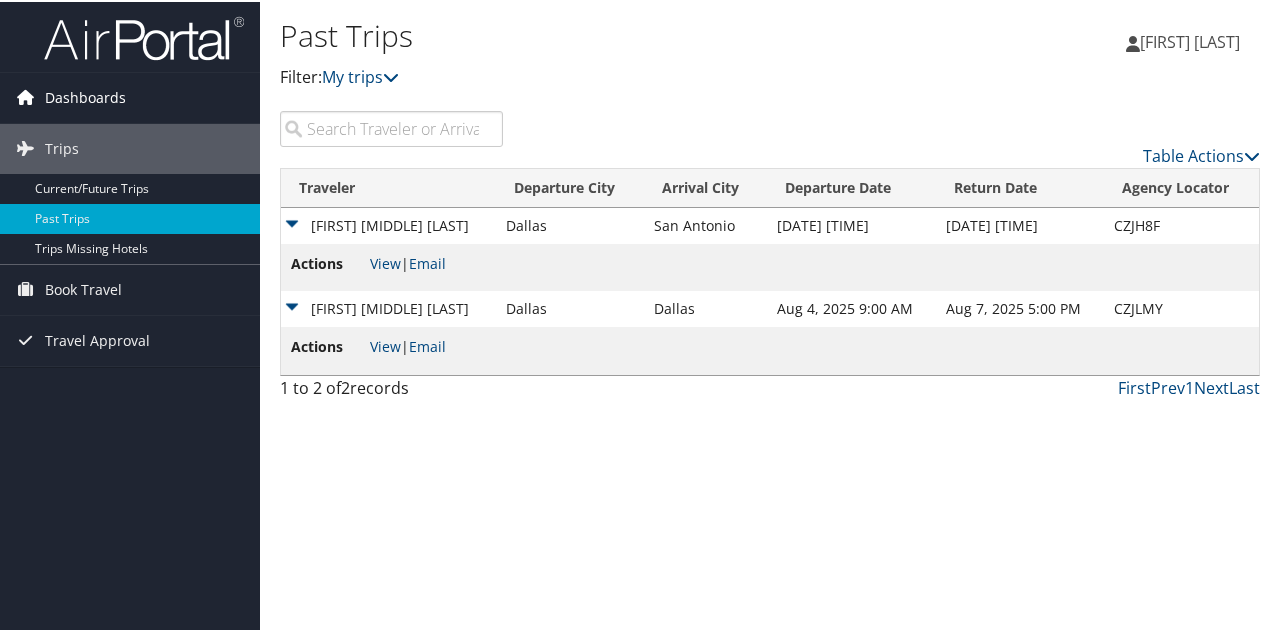 click on "Dashboards" at bounding box center [85, 96] 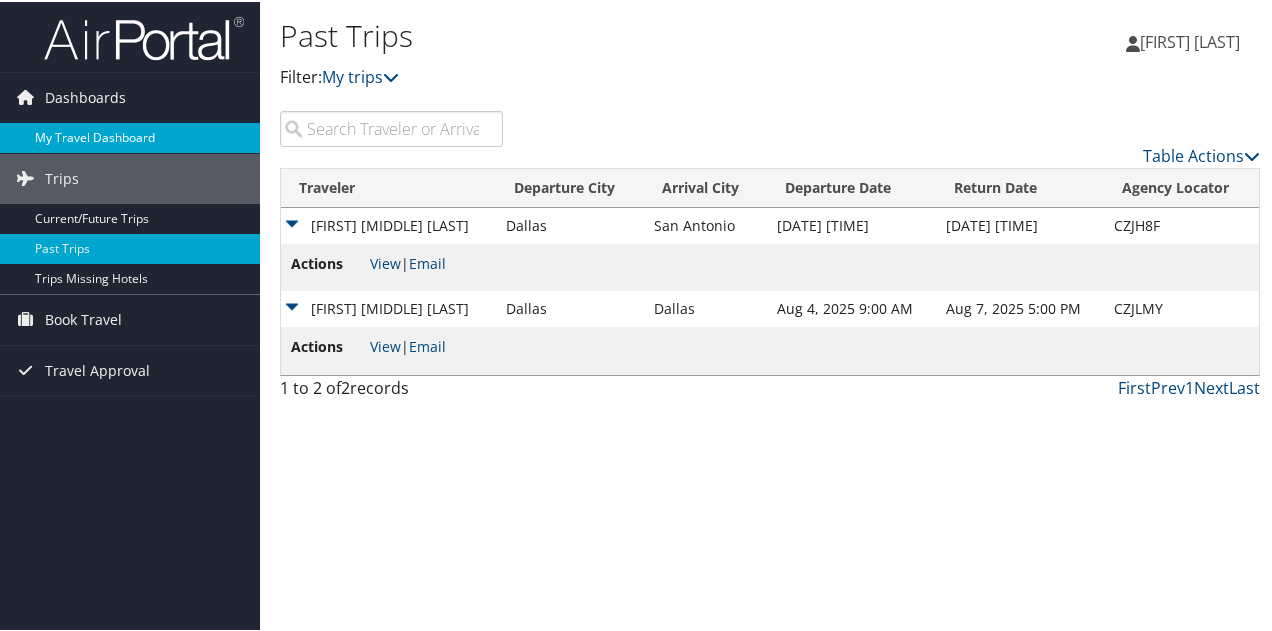 click on "My Travel Dashboard" at bounding box center (130, 136) 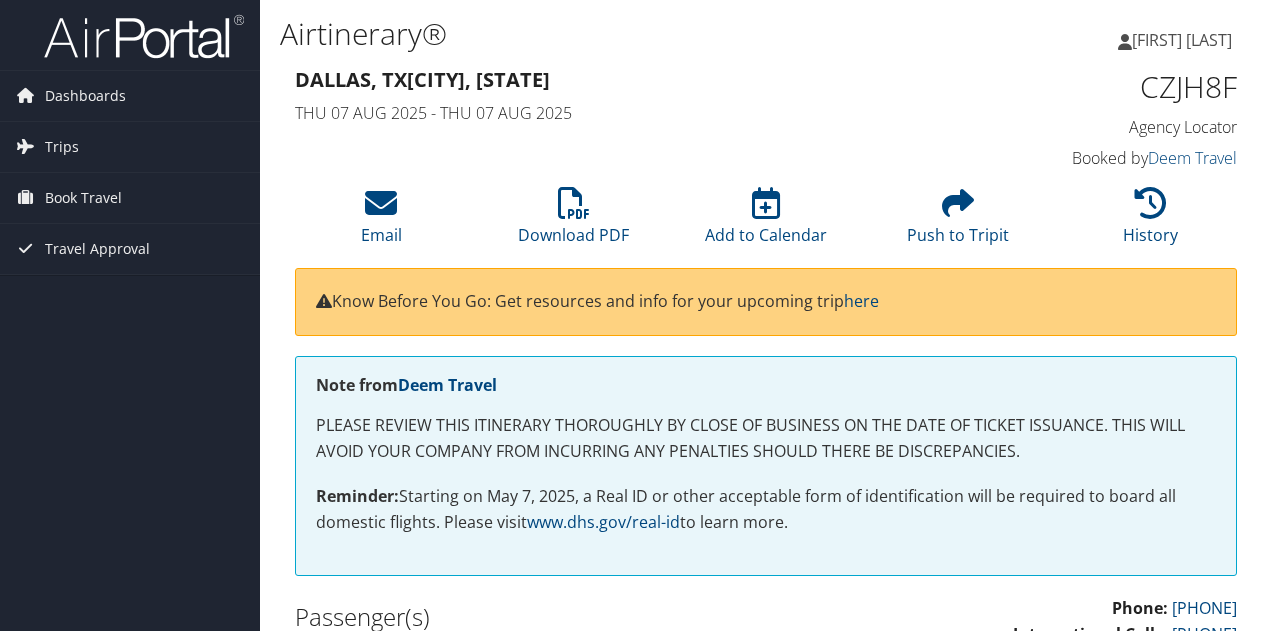 scroll, scrollTop: 0, scrollLeft: 0, axis: both 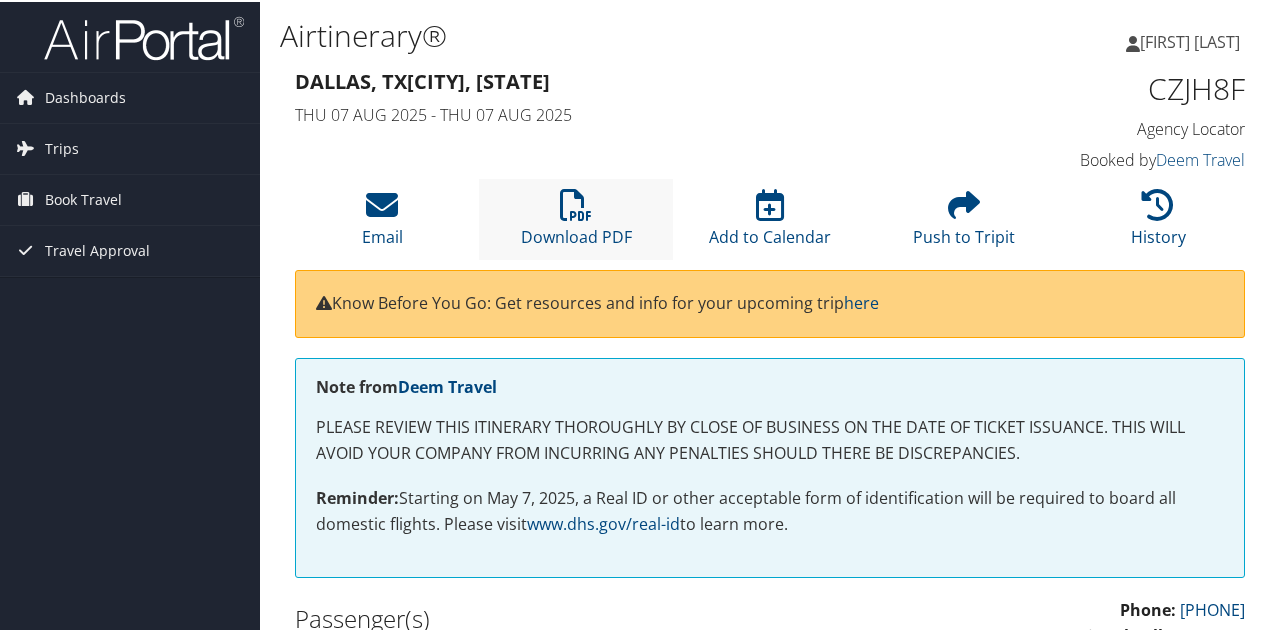 click on "Download PDF" at bounding box center (576, 217) 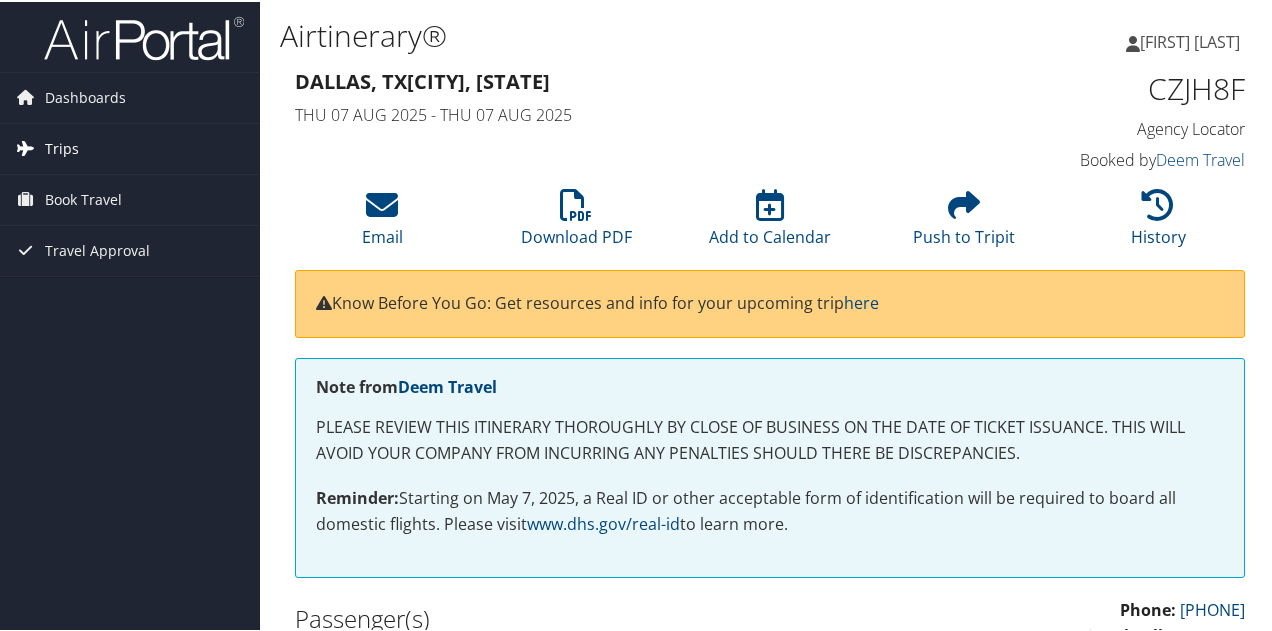 click on "Trips" at bounding box center [62, 147] 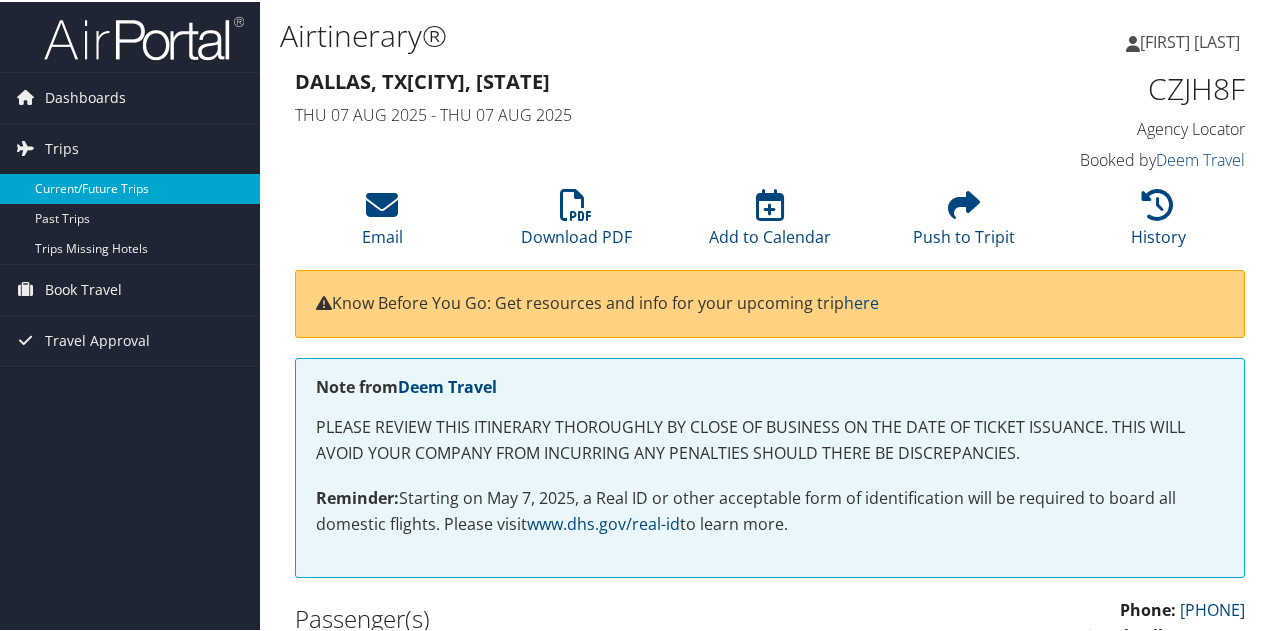 click on "Current/Future Trips" at bounding box center [130, 187] 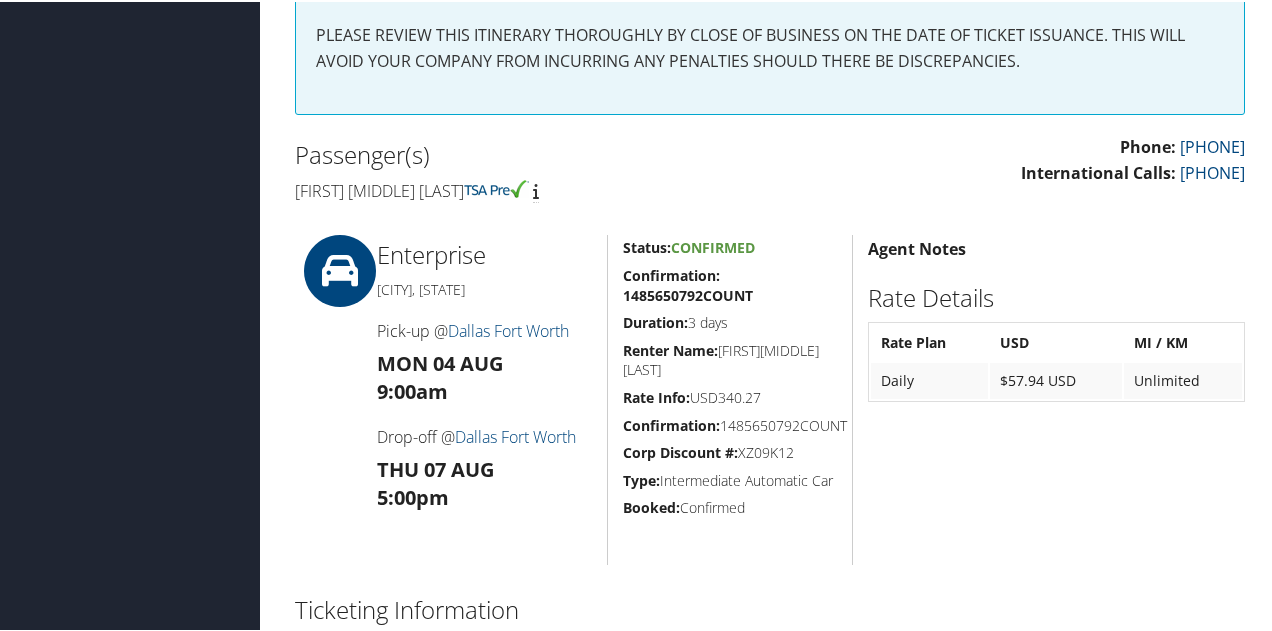 scroll, scrollTop: 390, scrollLeft: 0, axis: vertical 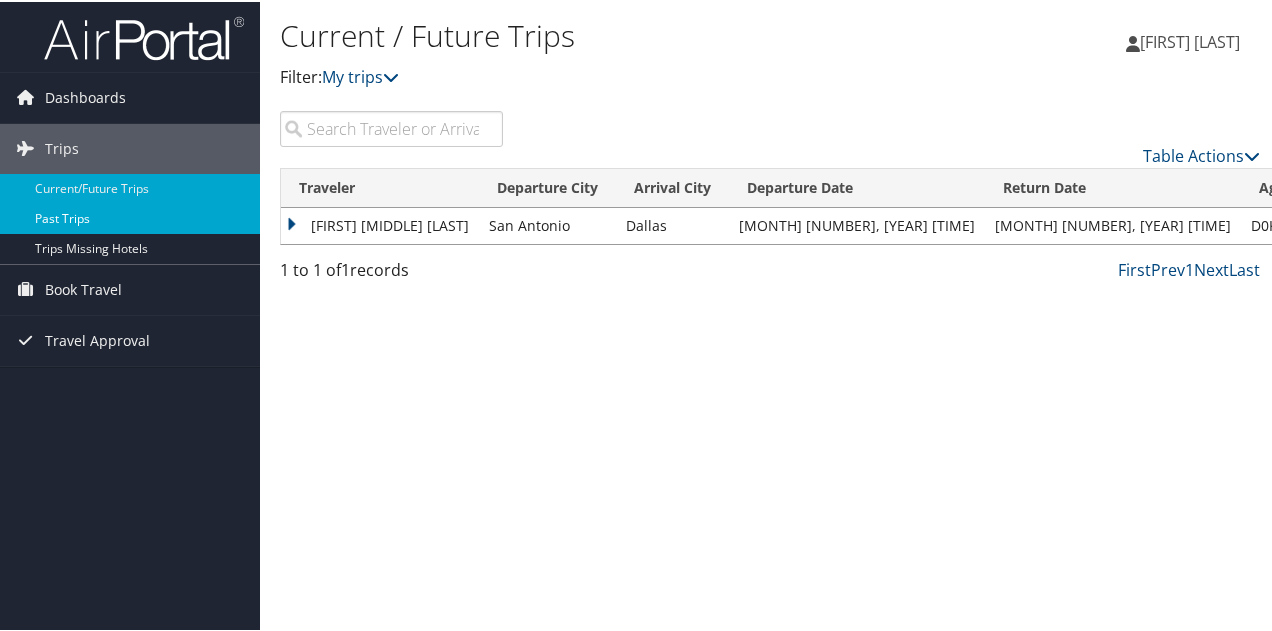 click on "Past Trips" at bounding box center (130, 217) 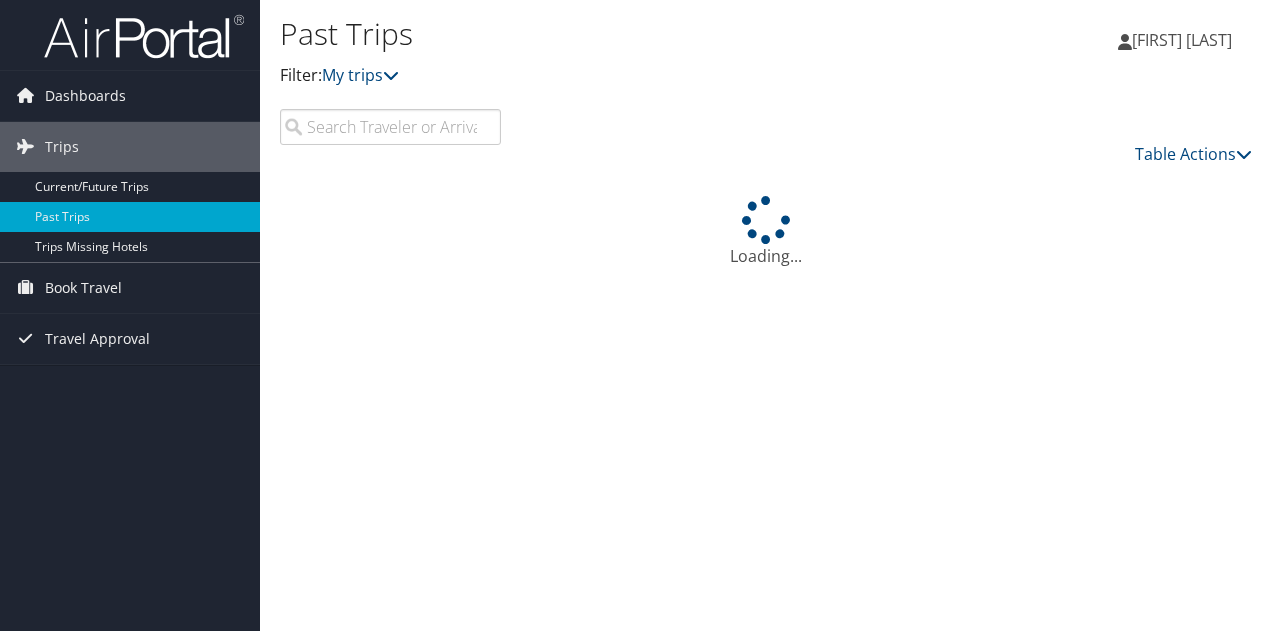 scroll, scrollTop: 0, scrollLeft: 0, axis: both 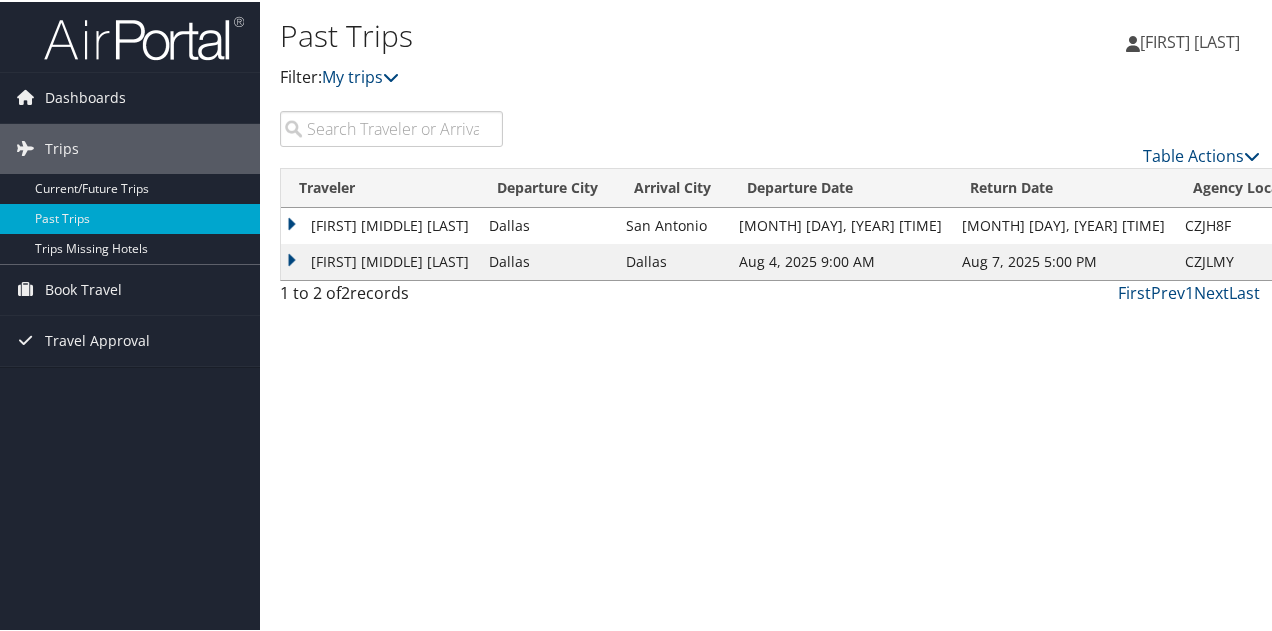 click on "[FIRST] [MIDDLE] [LAST]" at bounding box center (380, 224) 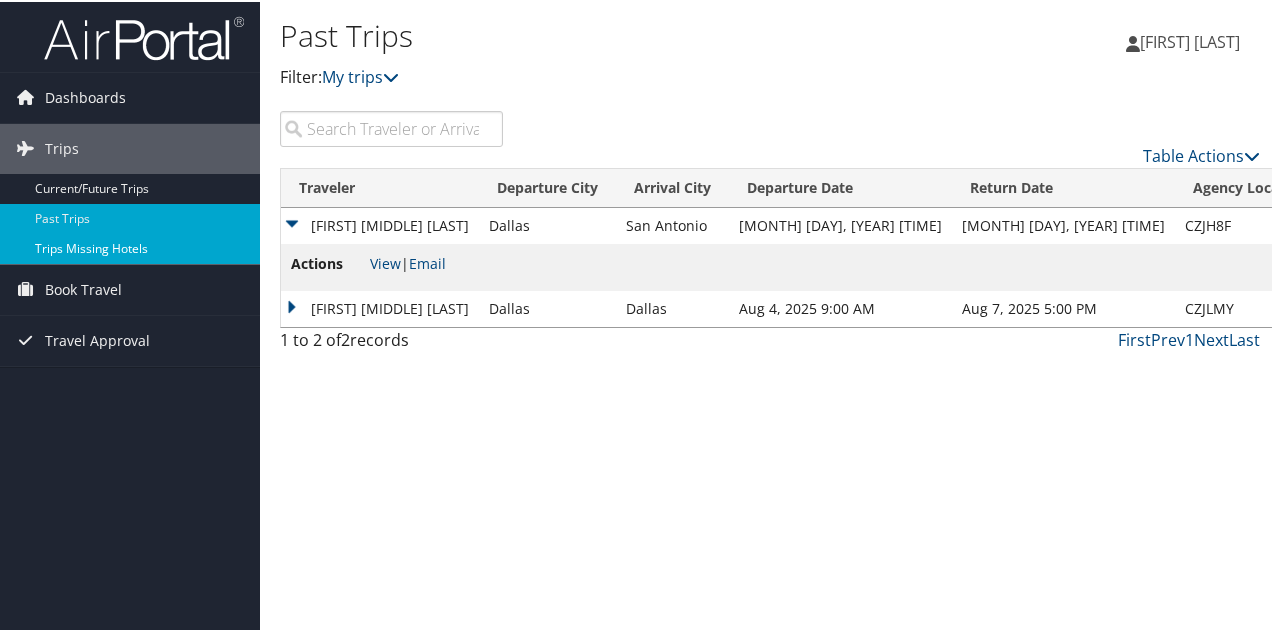 click on "Trips Missing Hotels" at bounding box center [130, 247] 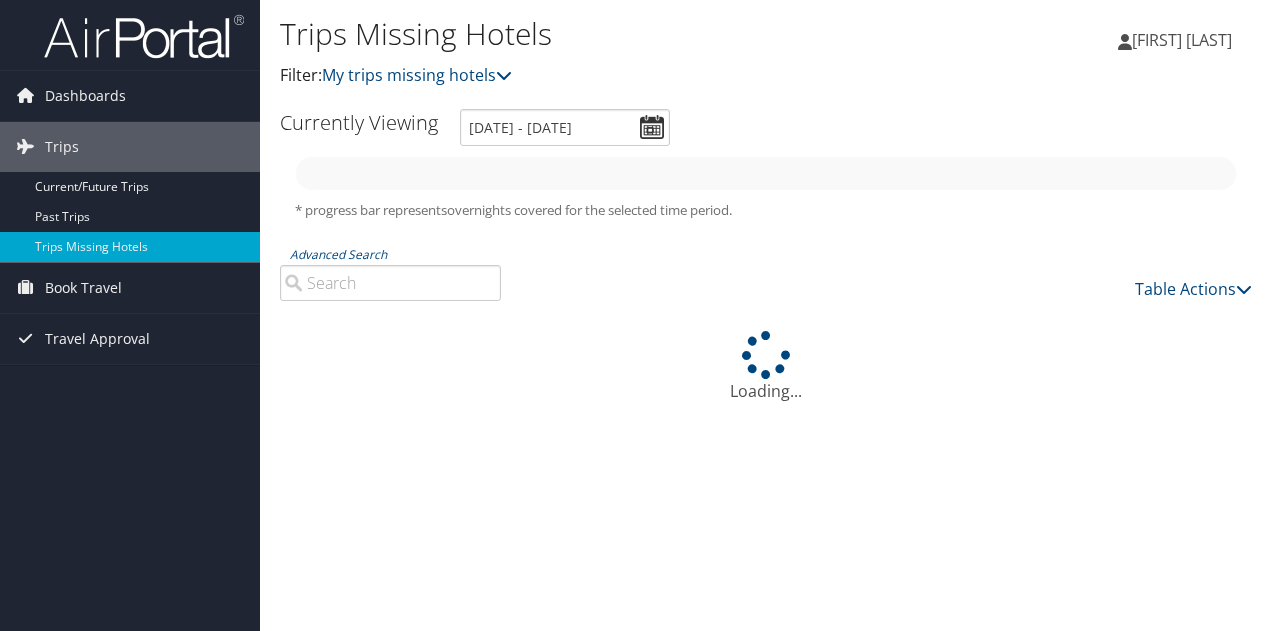 scroll, scrollTop: 0, scrollLeft: 0, axis: both 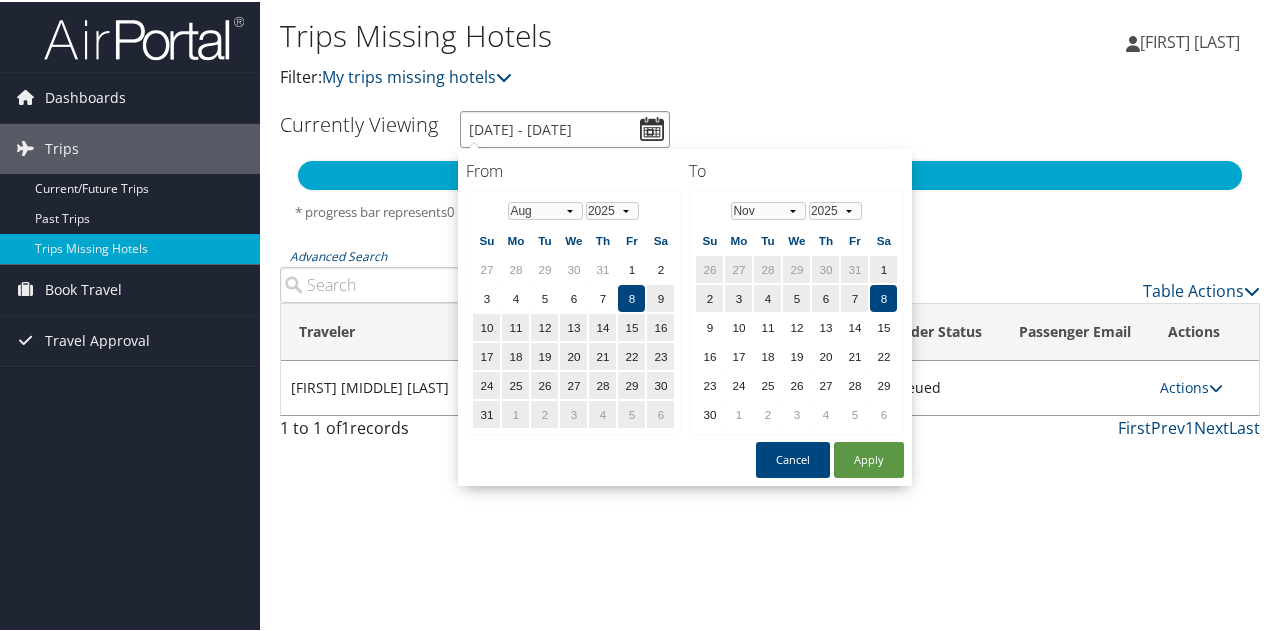 click on "[DATE] - [DATE]" at bounding box center (565, 127) 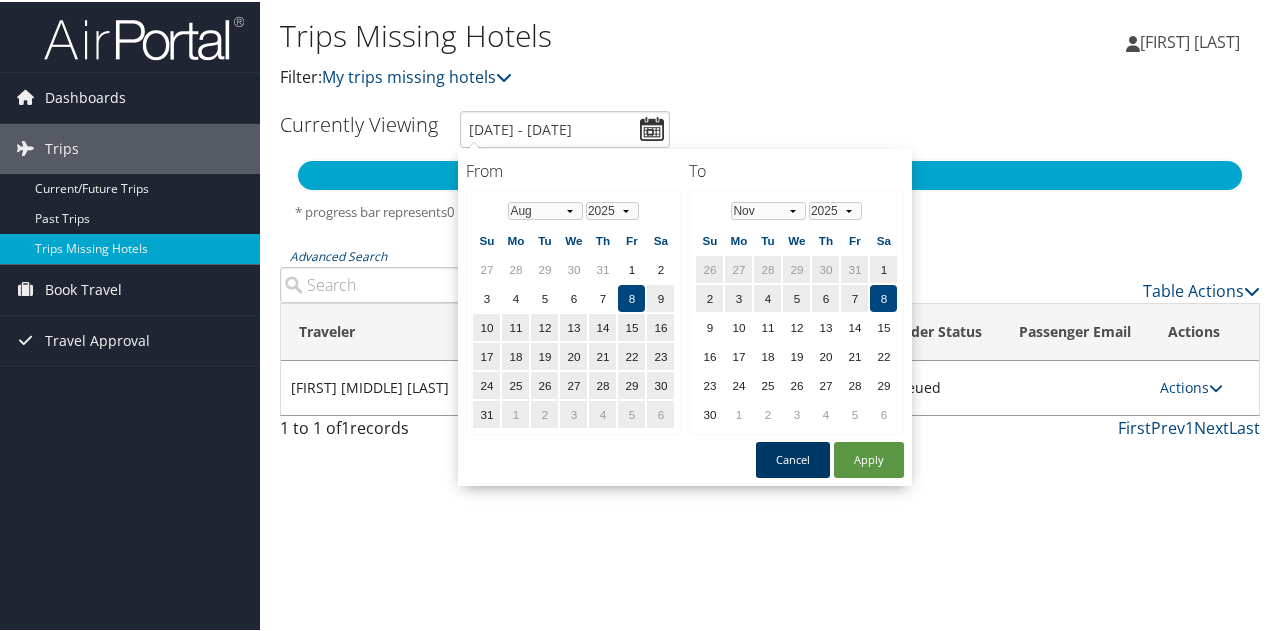 click on "Cancel" at bounding box center [793, 458] 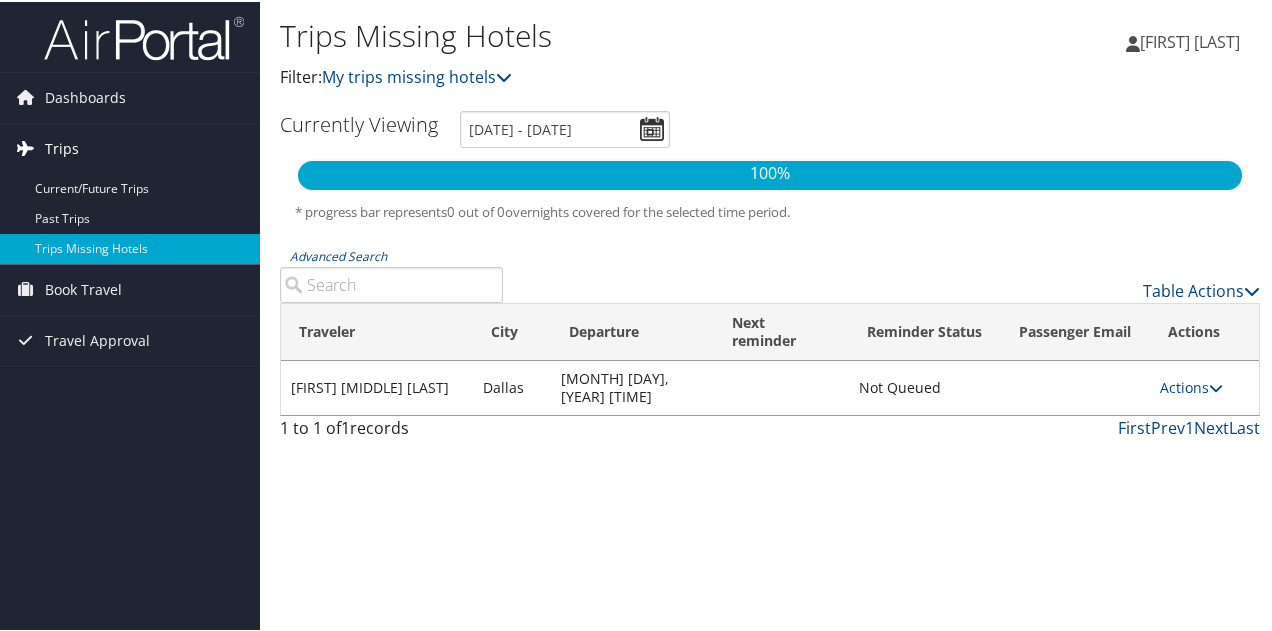 click on "Trips" at bounding box center [62, 147] 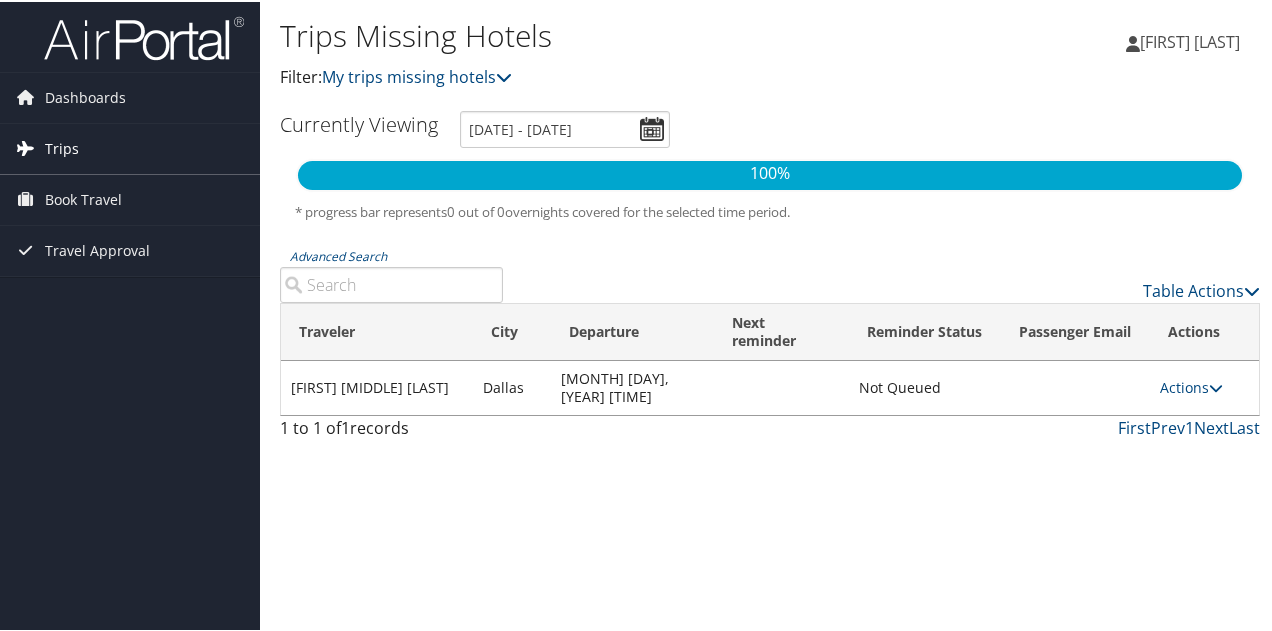 click on "Trips" at bounding box center [62, 147] 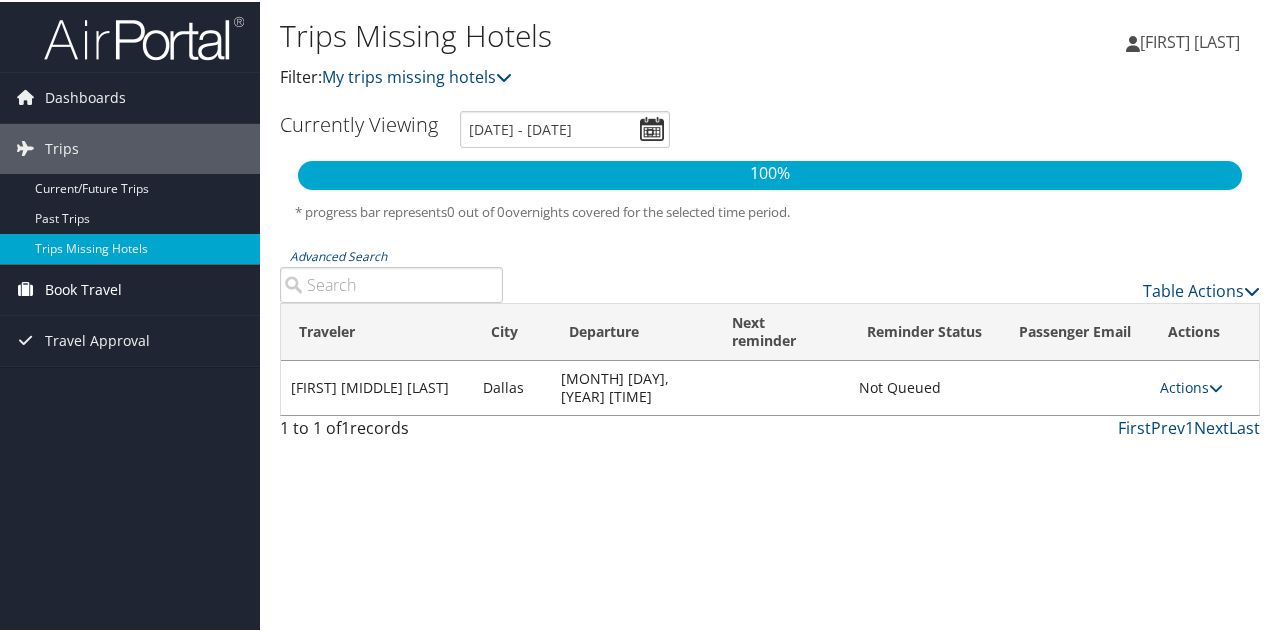 click on "Book Travel" at bounding box center (83, 288) 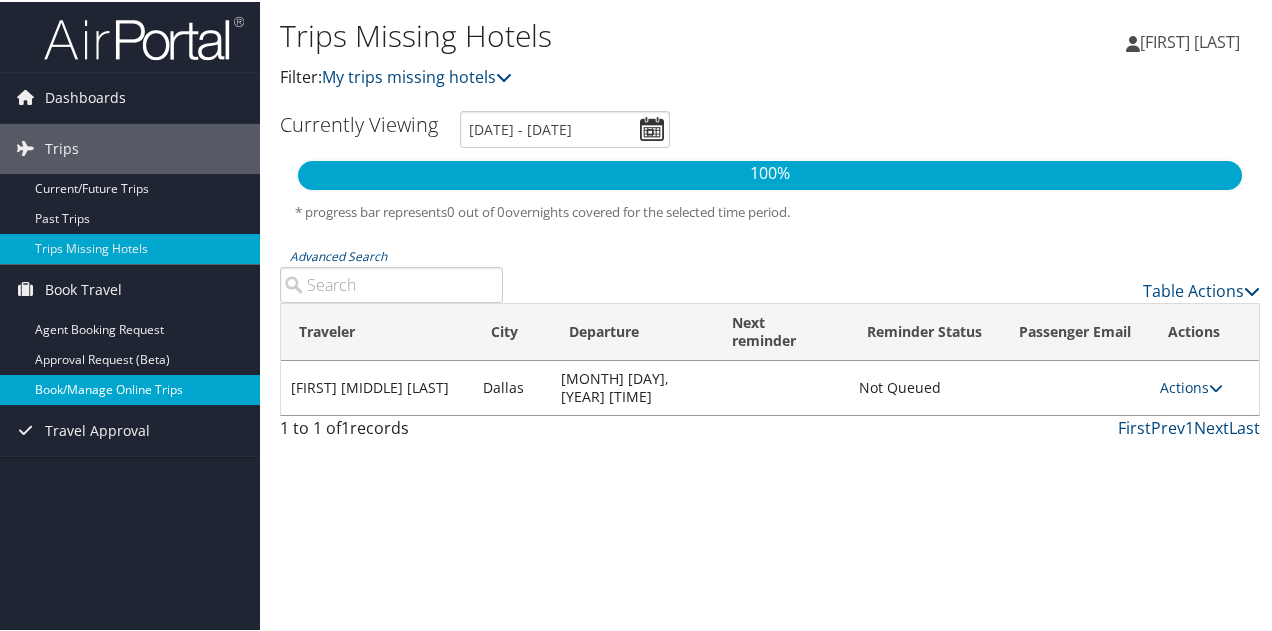 click on "Book/Manage Online Trips" at bounding box center [130, 388] 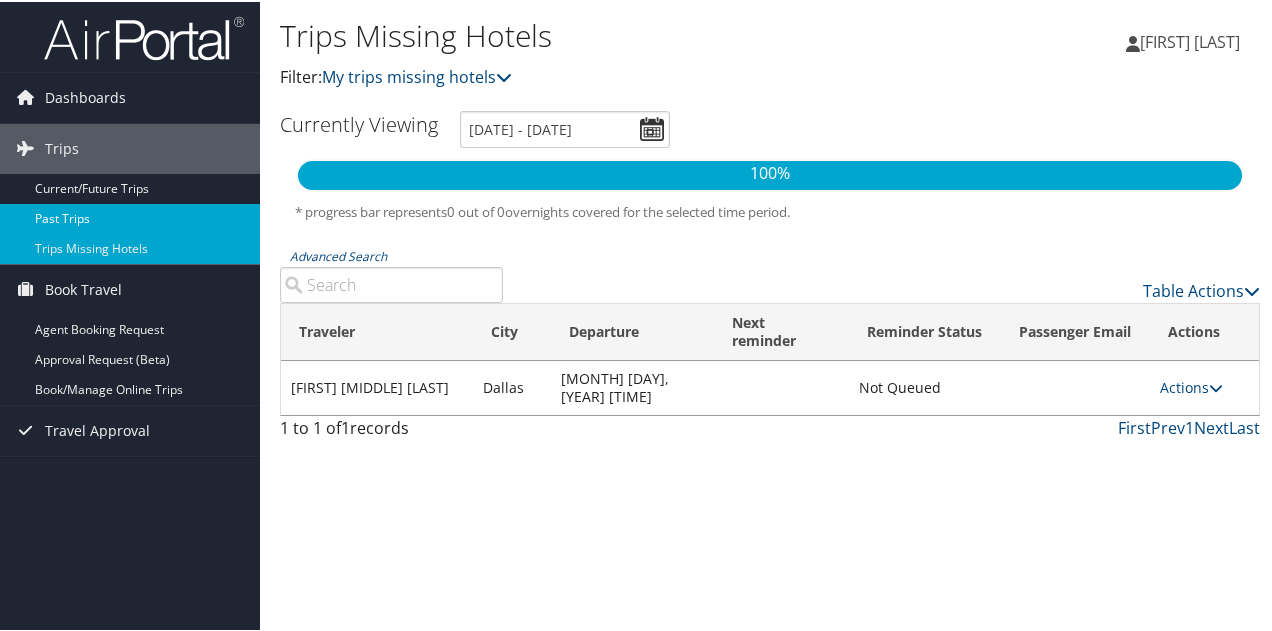 click on "Past Trips" at bounding box center (130, 217) 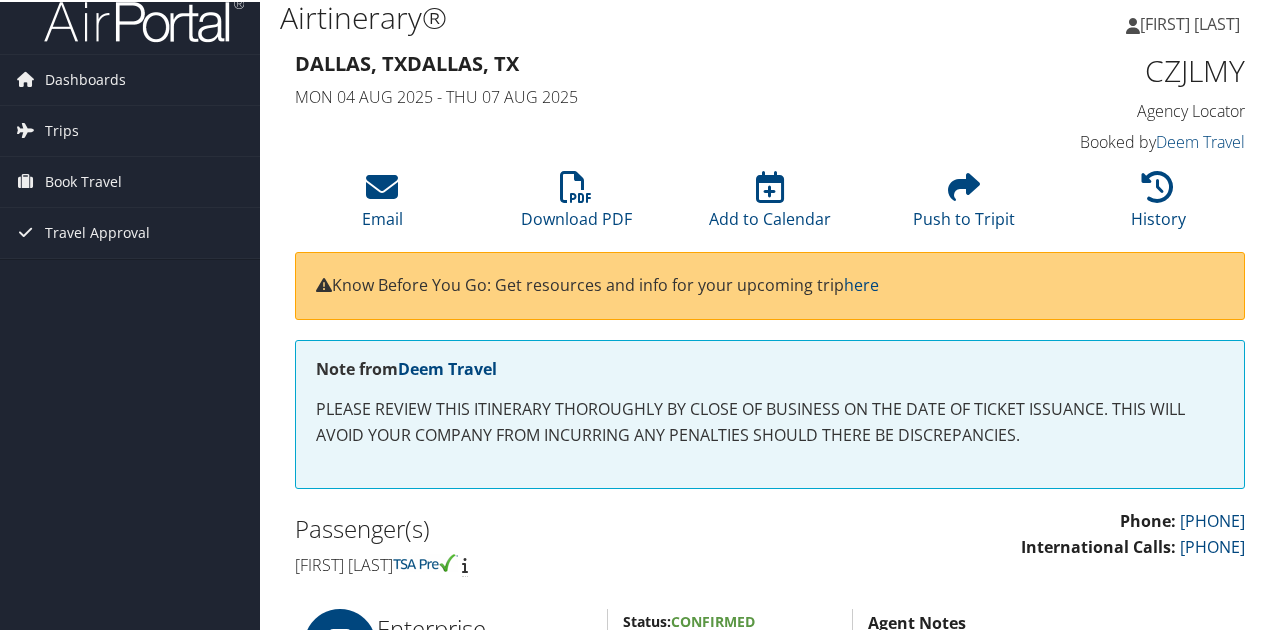 scroll, scrollTop: 0, scrollLeft: 0, axis: both 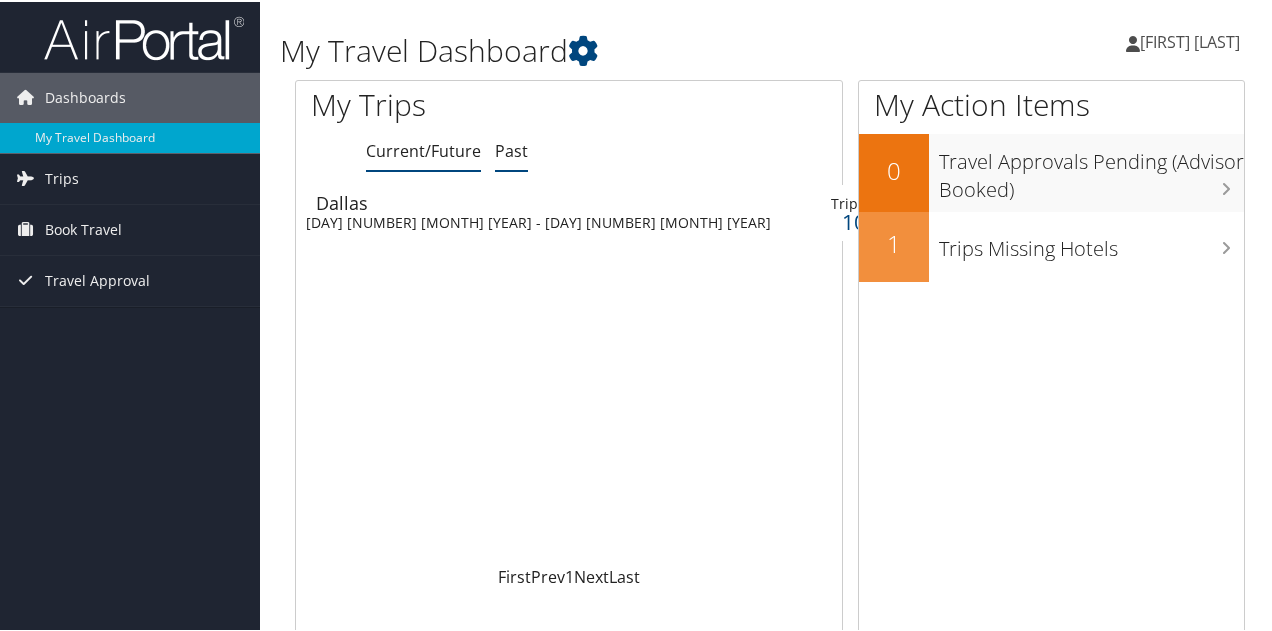 click on "Past" at bounding box center [511, 149] 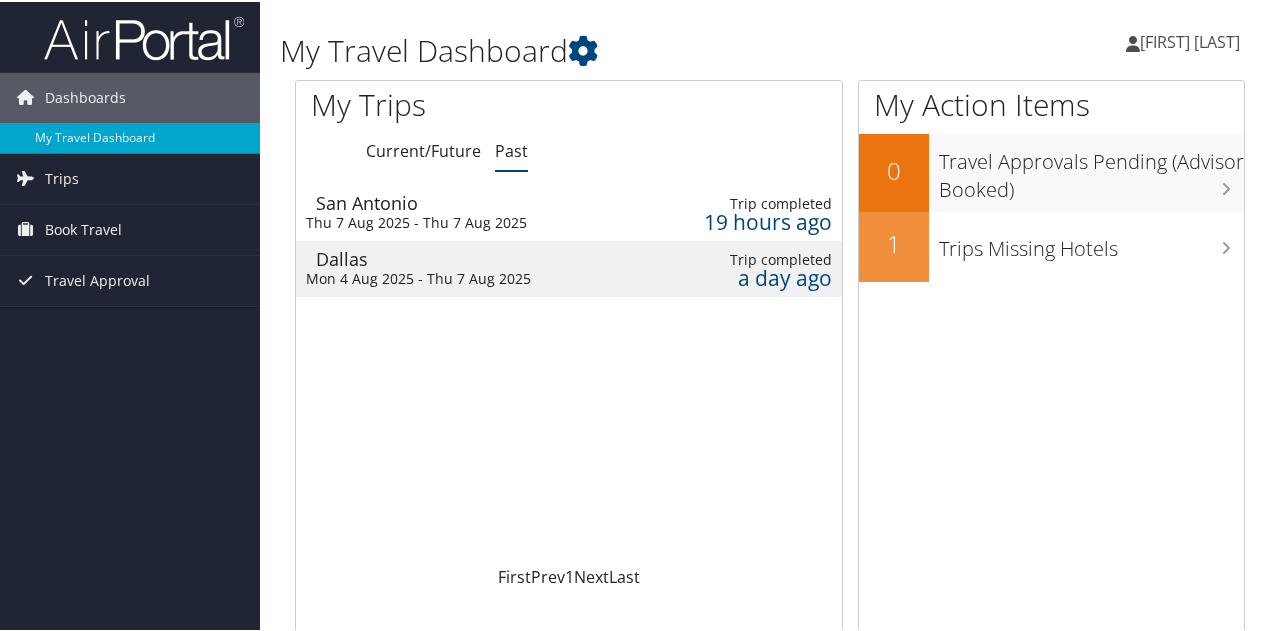 click on "San Antonio   Thu 7 Aug 2025 - Thu 7 Aug 2025" at bounding box center (455, 211) 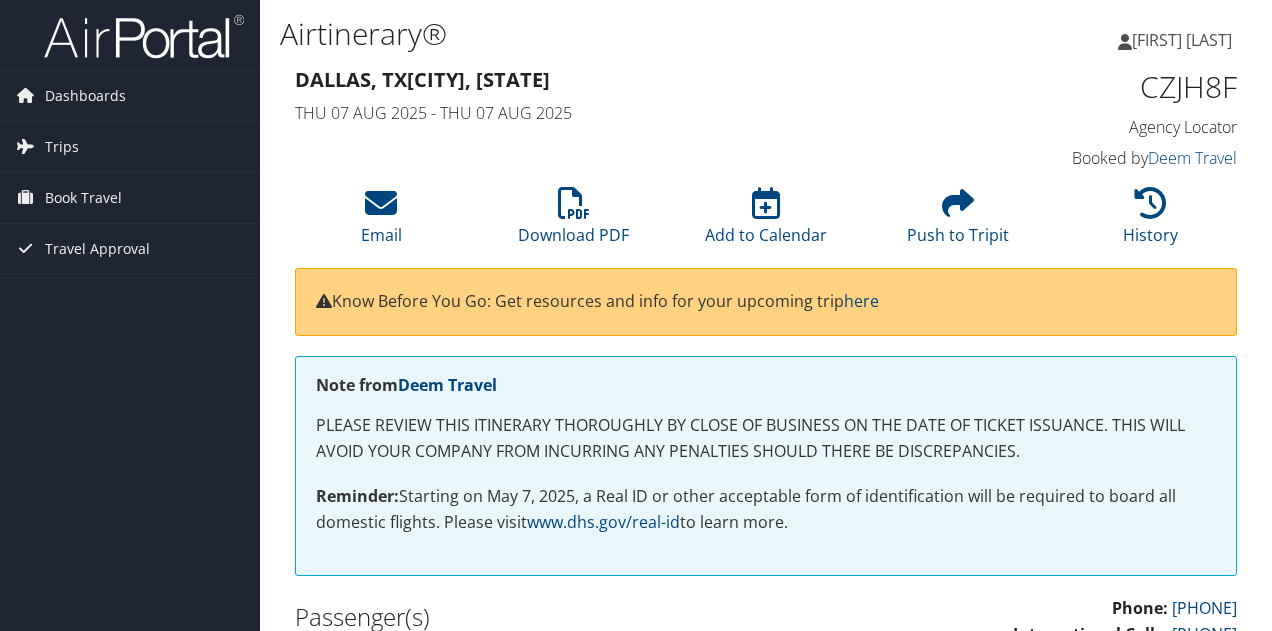 scroll, scrollTop: 0, scrollLeft: 0, axis: both 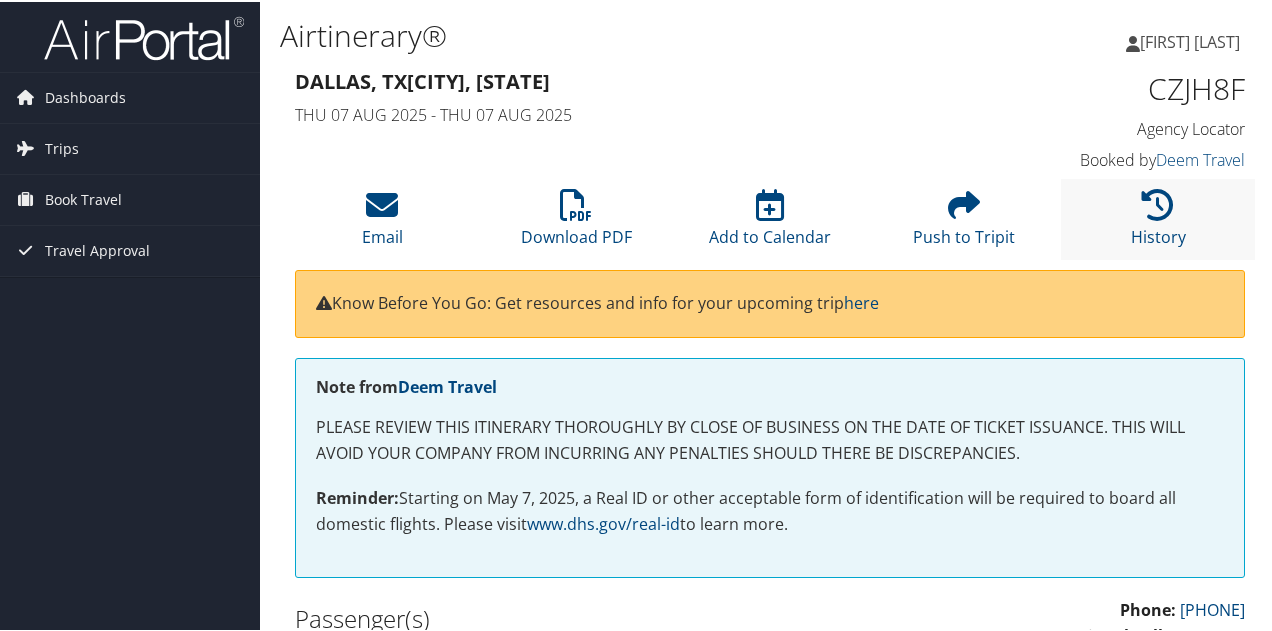 click on "History" at bounding box center [1158, 217] 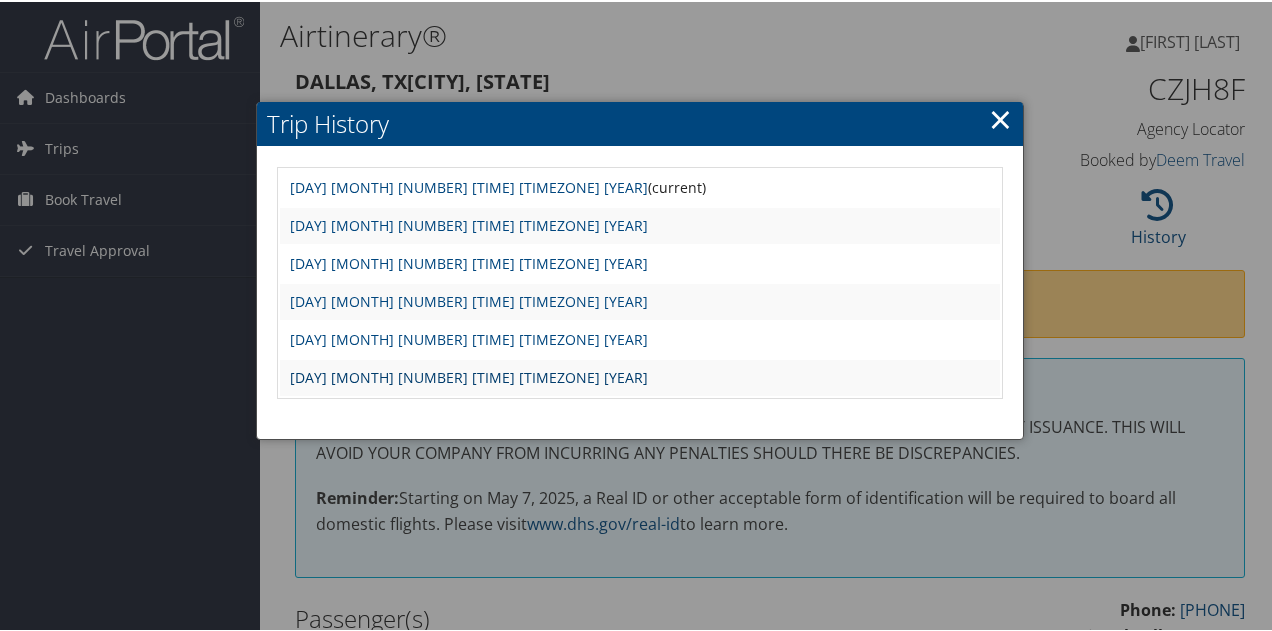 click on "Fri Aug 1 09:33:28 MDT 2025" at bounding box center (469, 375) 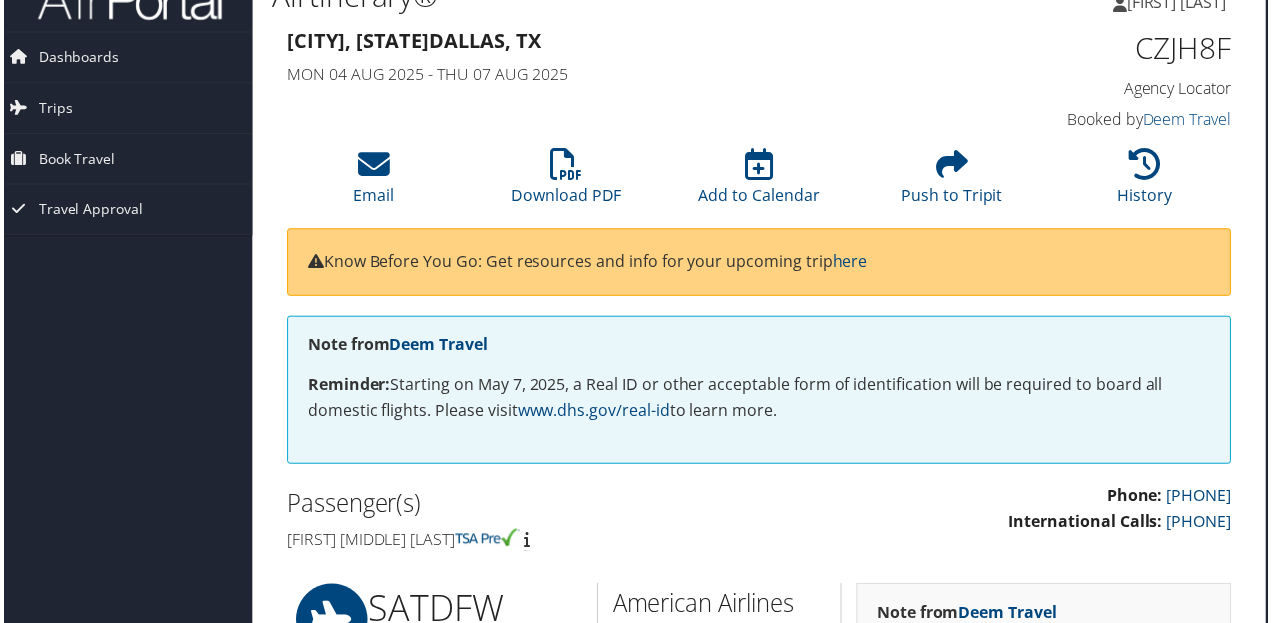 scroll, scrollTop: 0, scrollLeft: 10, axis: horizontal 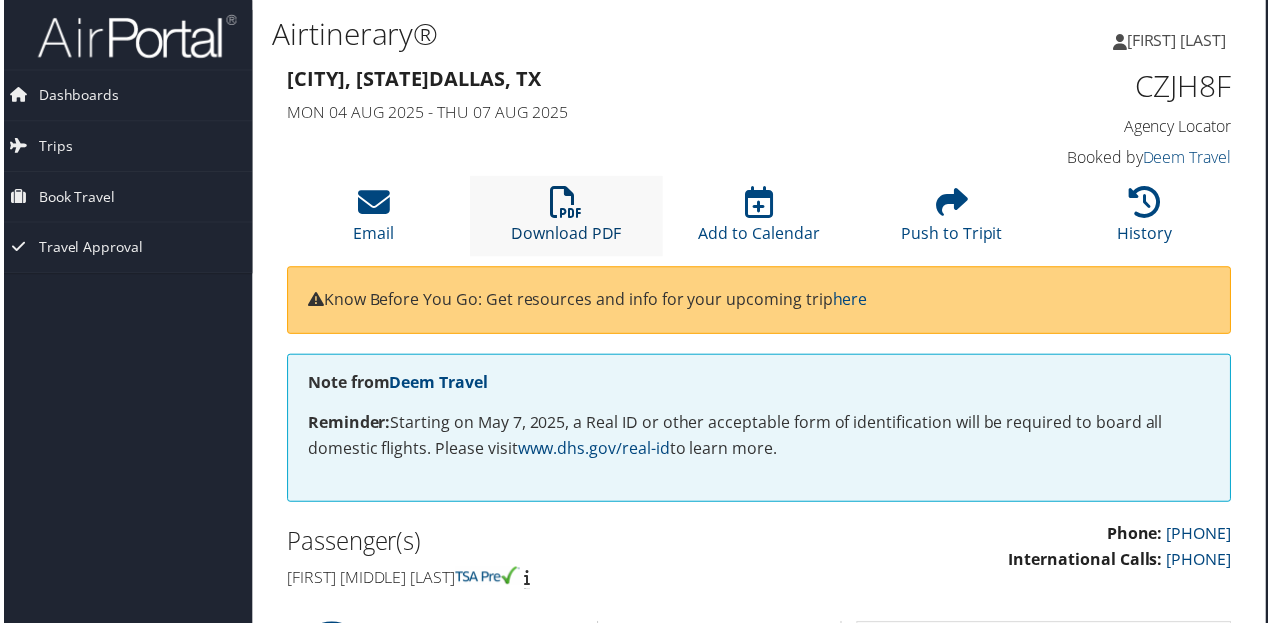 click at bounding box center [566, 203] 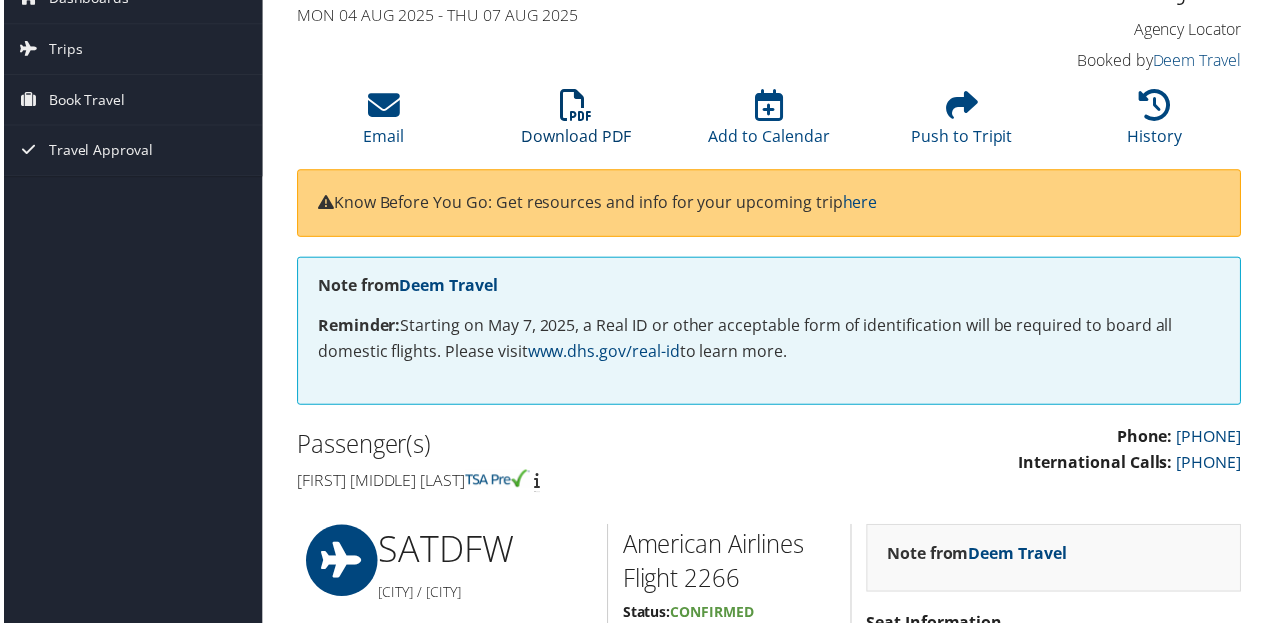scroll, scrollTop: 0, scrollLeft: 0, axis: both 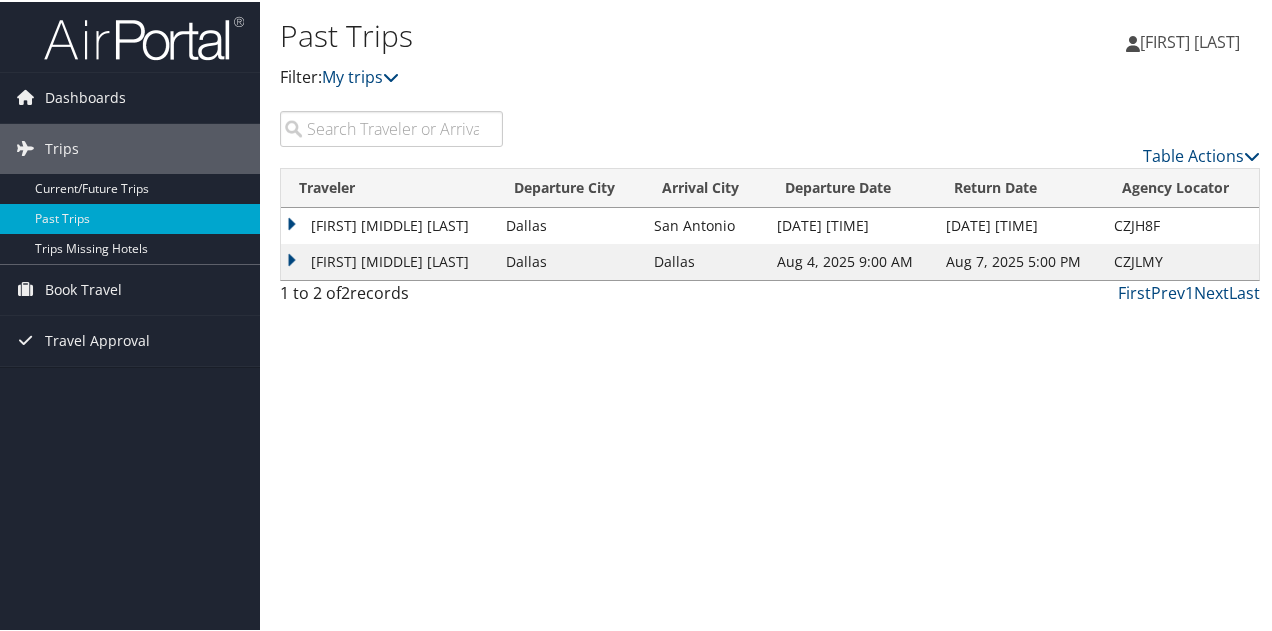 click on "[FIRST] [MIDDLE] [LAST]" at bounding box center (388, 260) 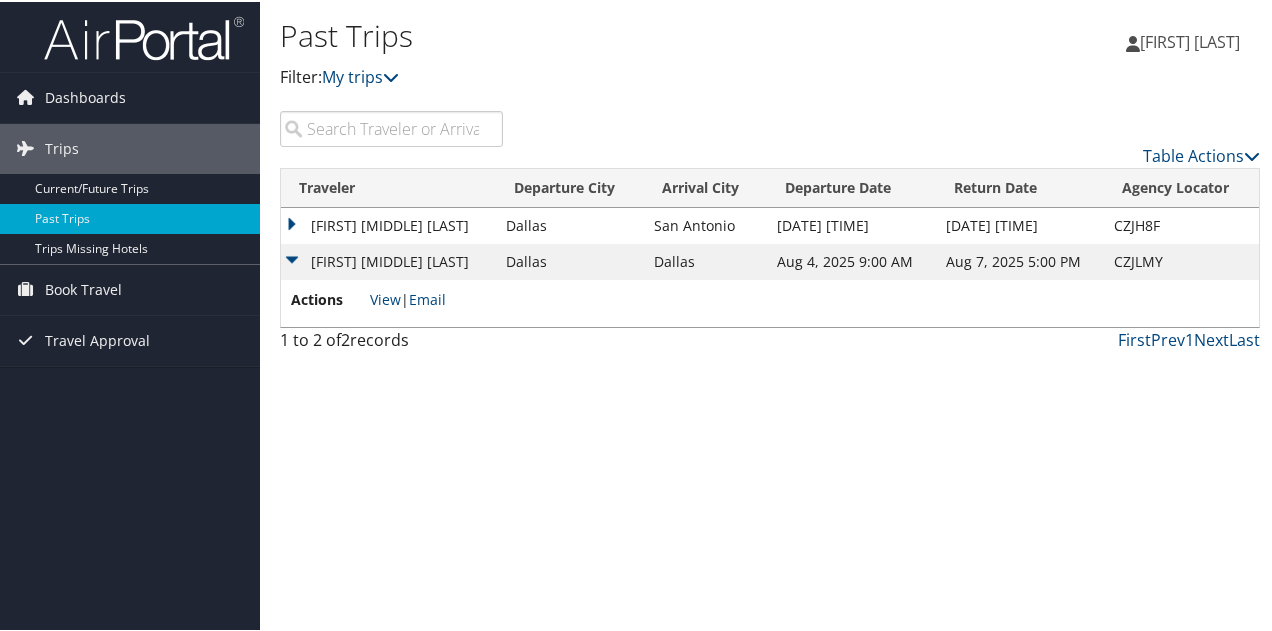 click on "[FIRST] [MIDDLE] [LAST]" at bounding box center (388, 224) 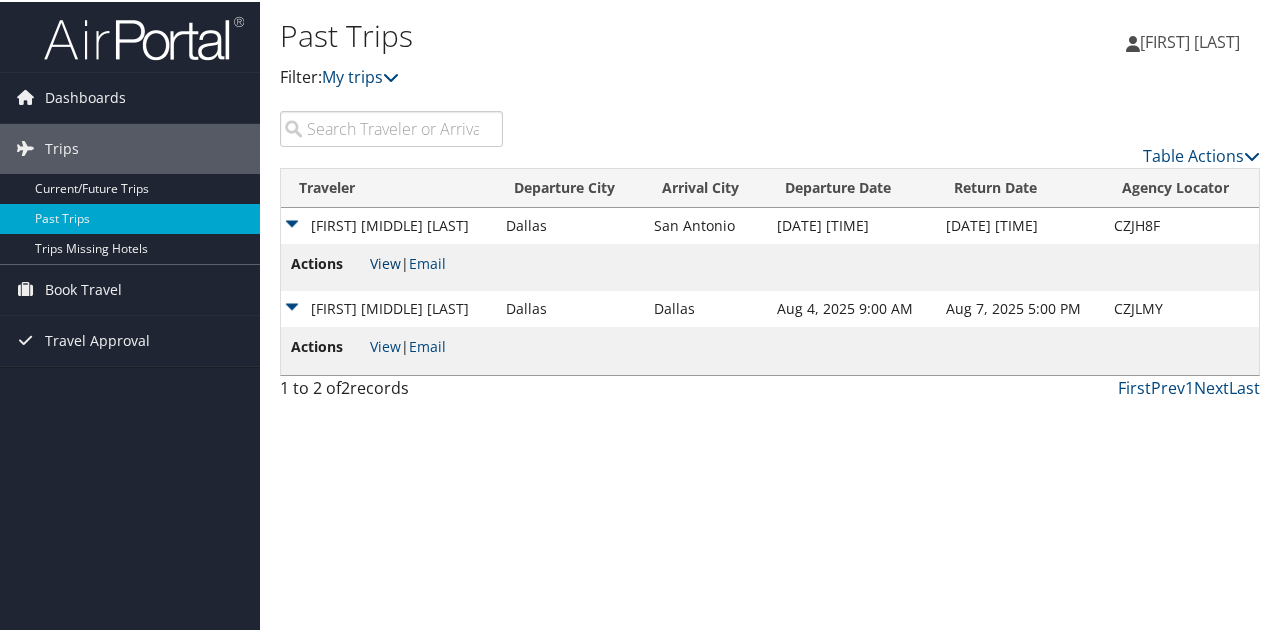 click on "View" at bounding box center (385, 261) 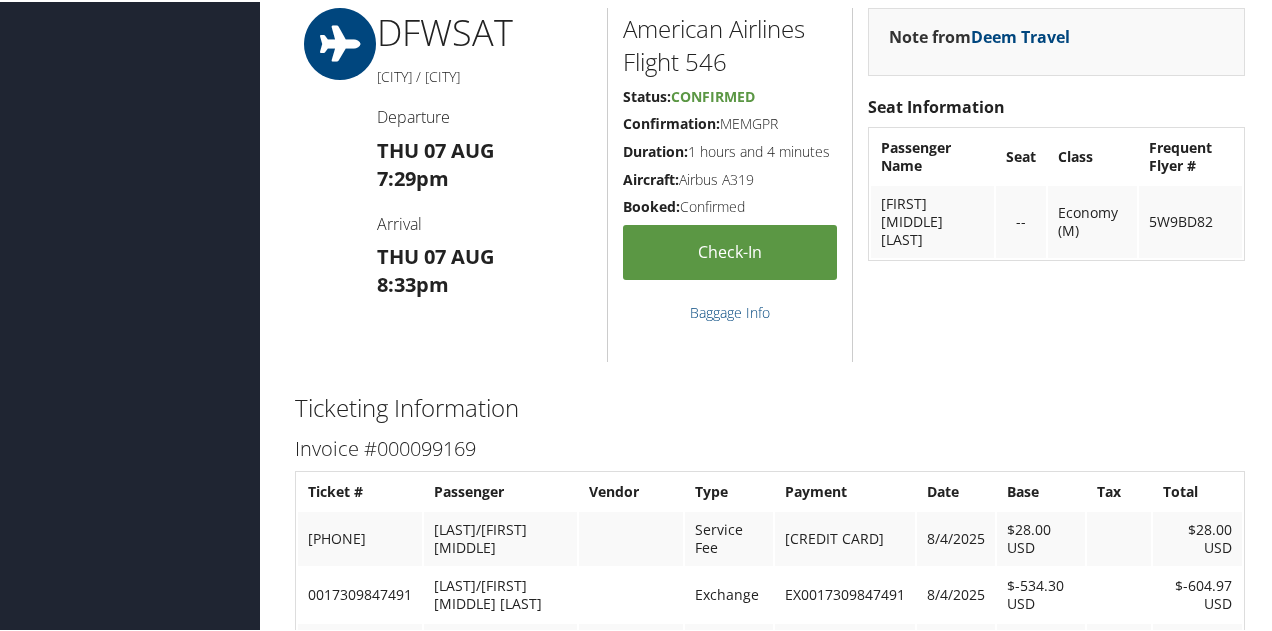 scroll, scrollTop: 689, scrollLeft: 0, axis: vertical 